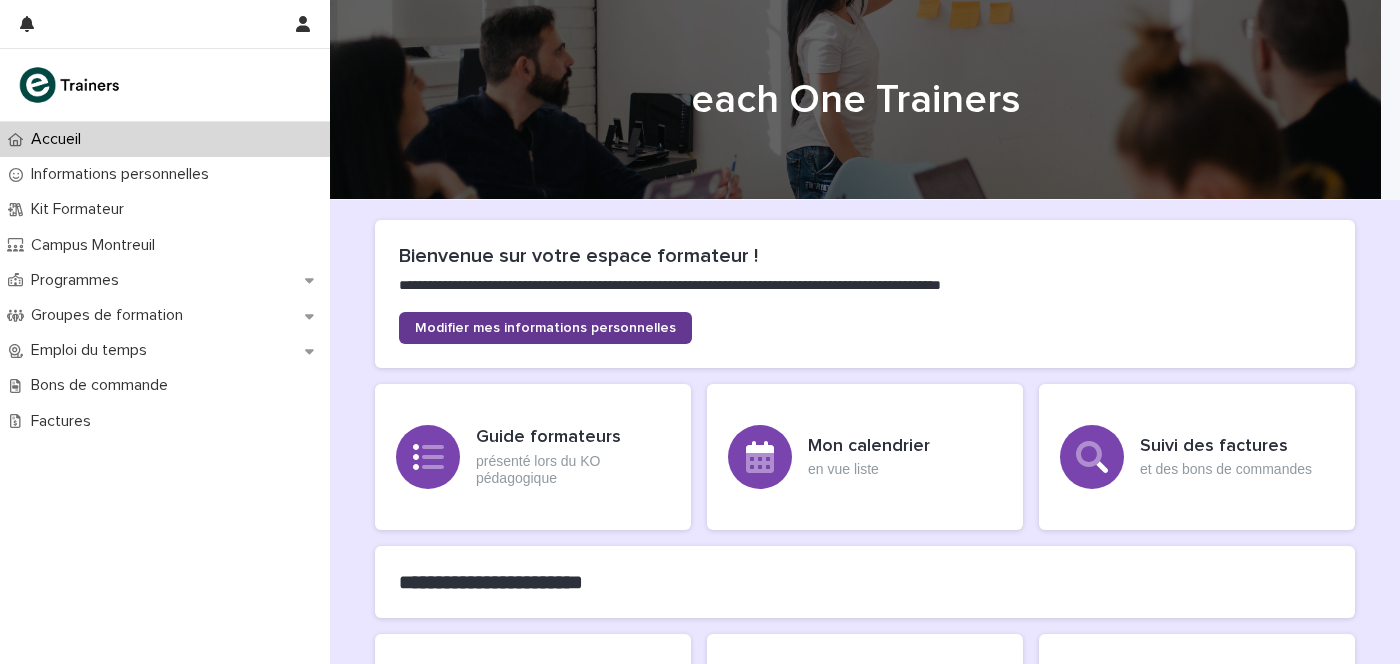 scroll, scrollTop: 0, scrollLeft: 0, axis: both 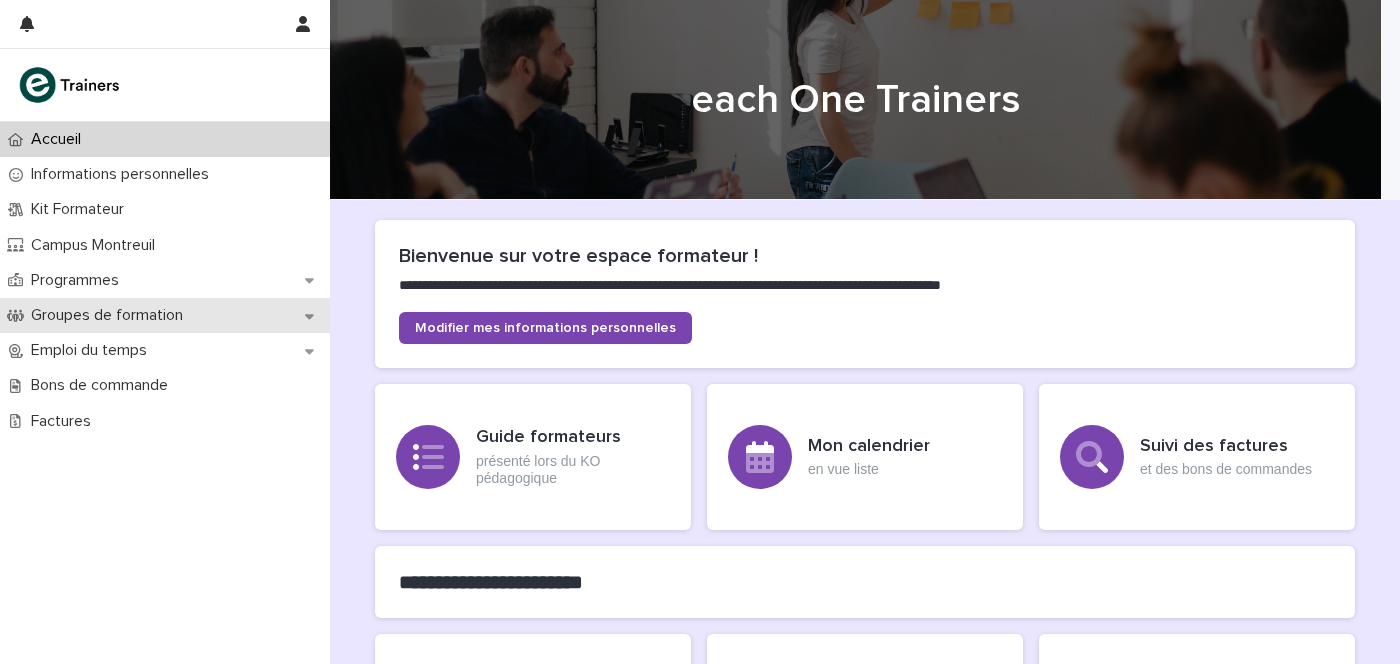 click on "Groupes de formation" at bounding box center [111, 315] 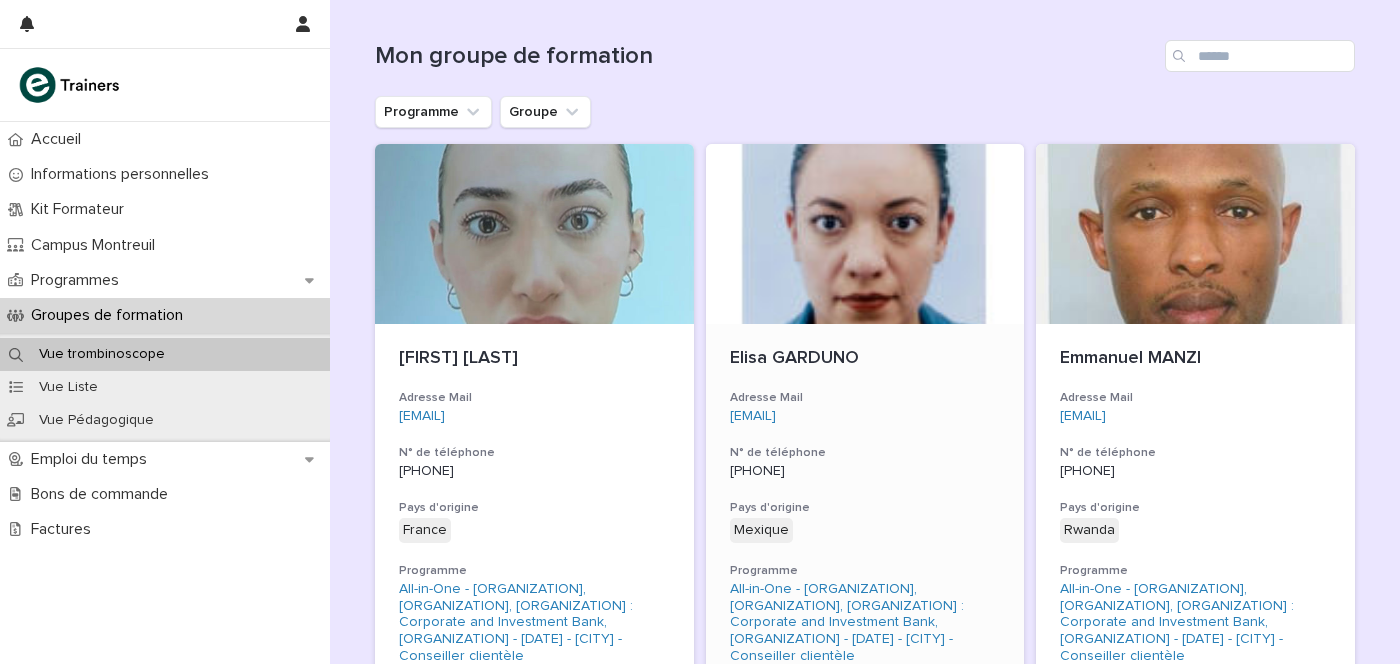 scroll, scrollTop: 249, scrollLeft: 0, axis: vertical 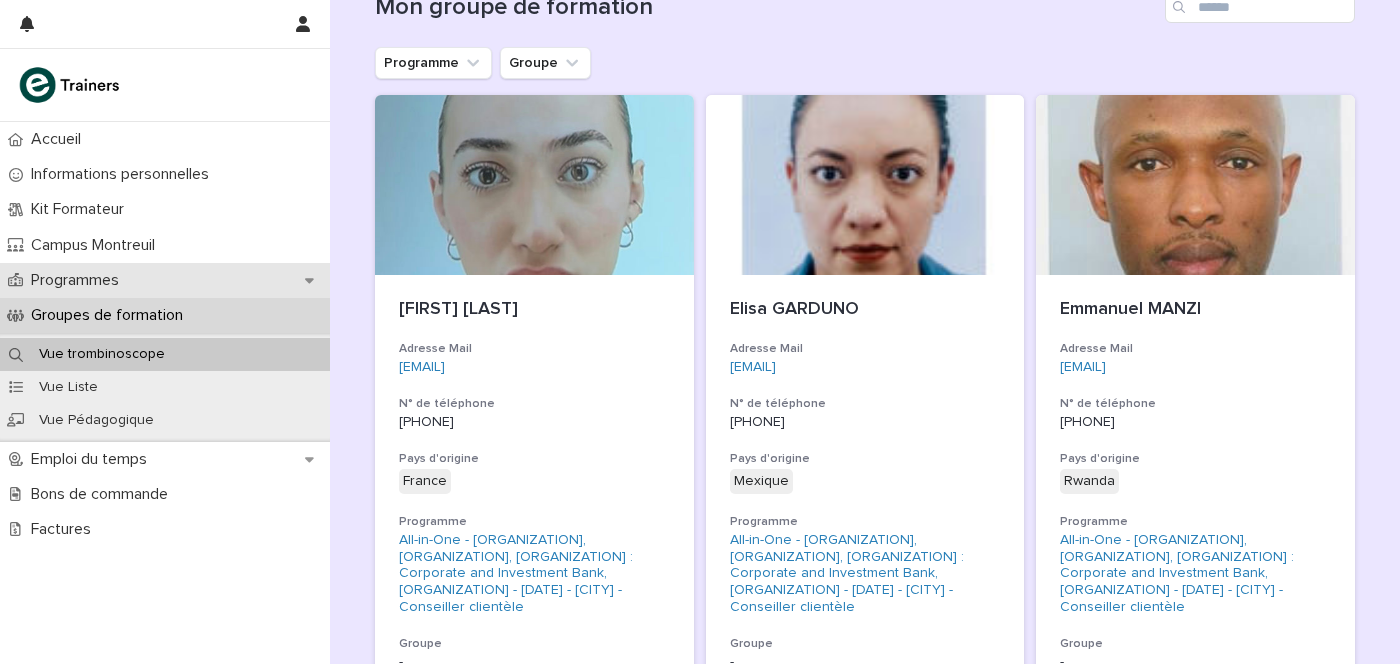 click on "Programmes" at bounding box center [165, 280] 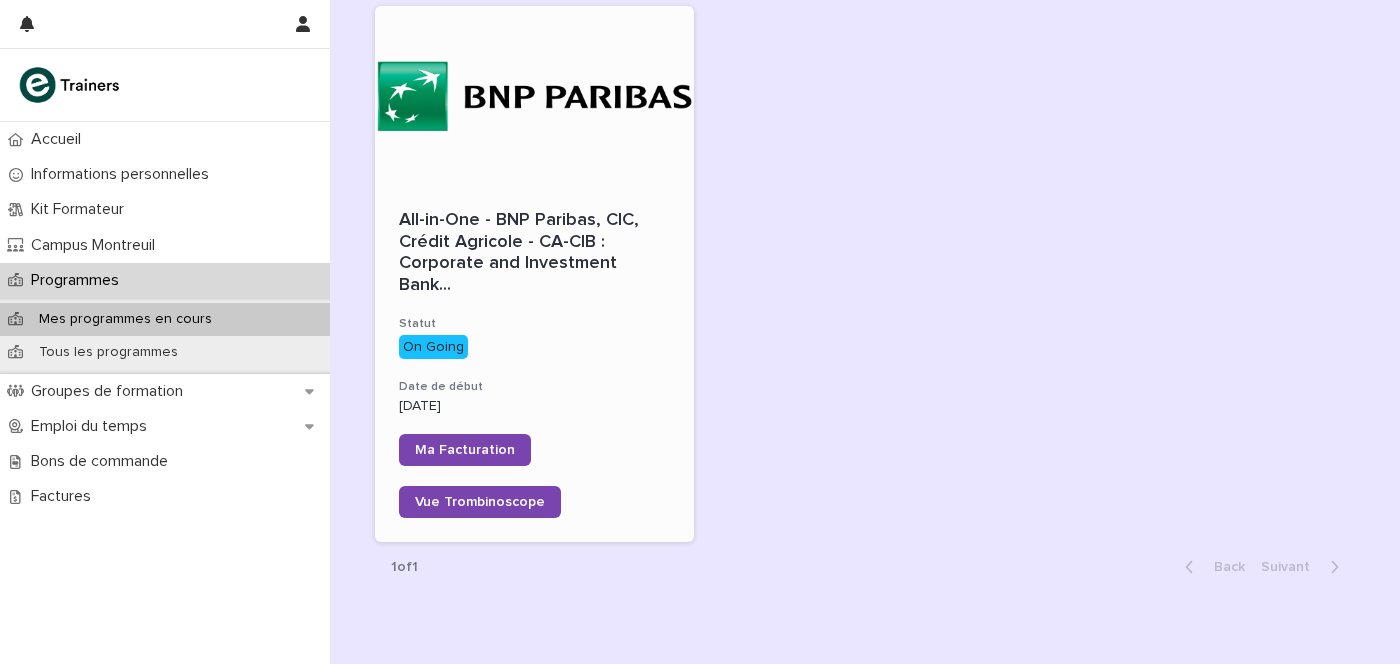 scroll, scrollTop: 353, scrollLeft: 0, axis: vertical 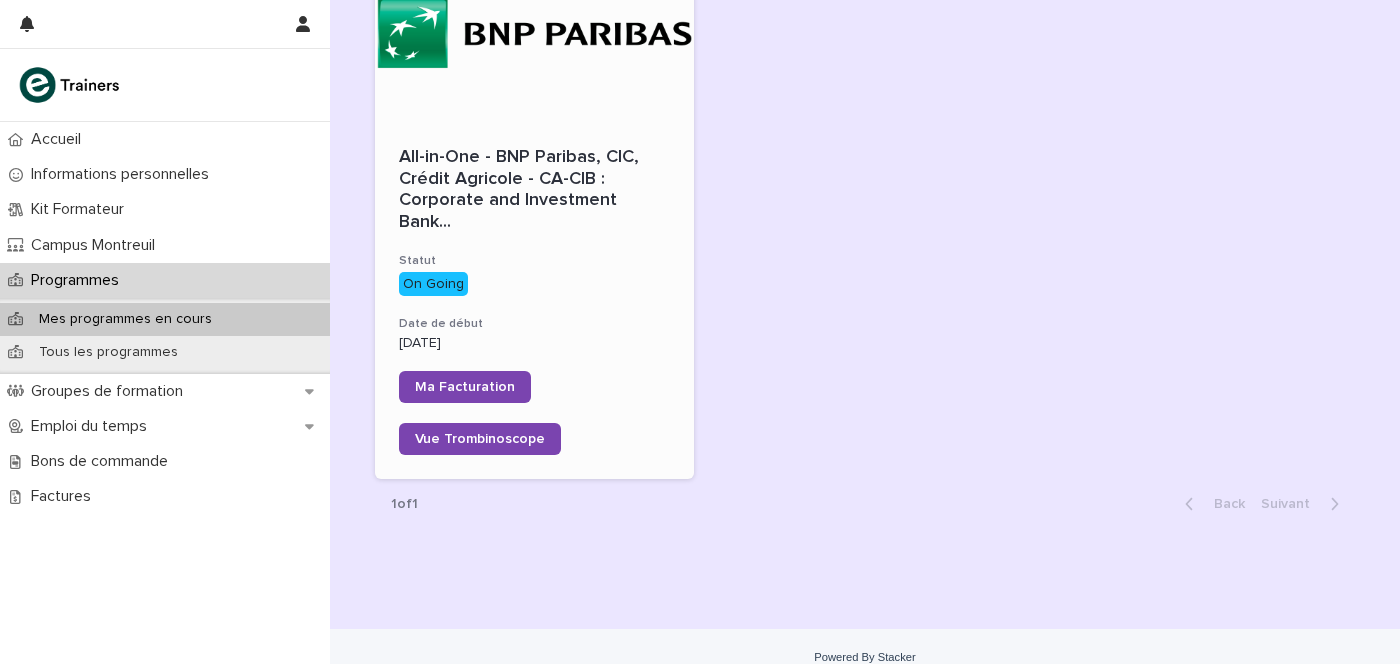 click on "All-in-One - BNP Paribas, CIC, Crédit Agricole - CA-CIB : Corporate and Investment Bank ..." at bounding box center (534, 190) 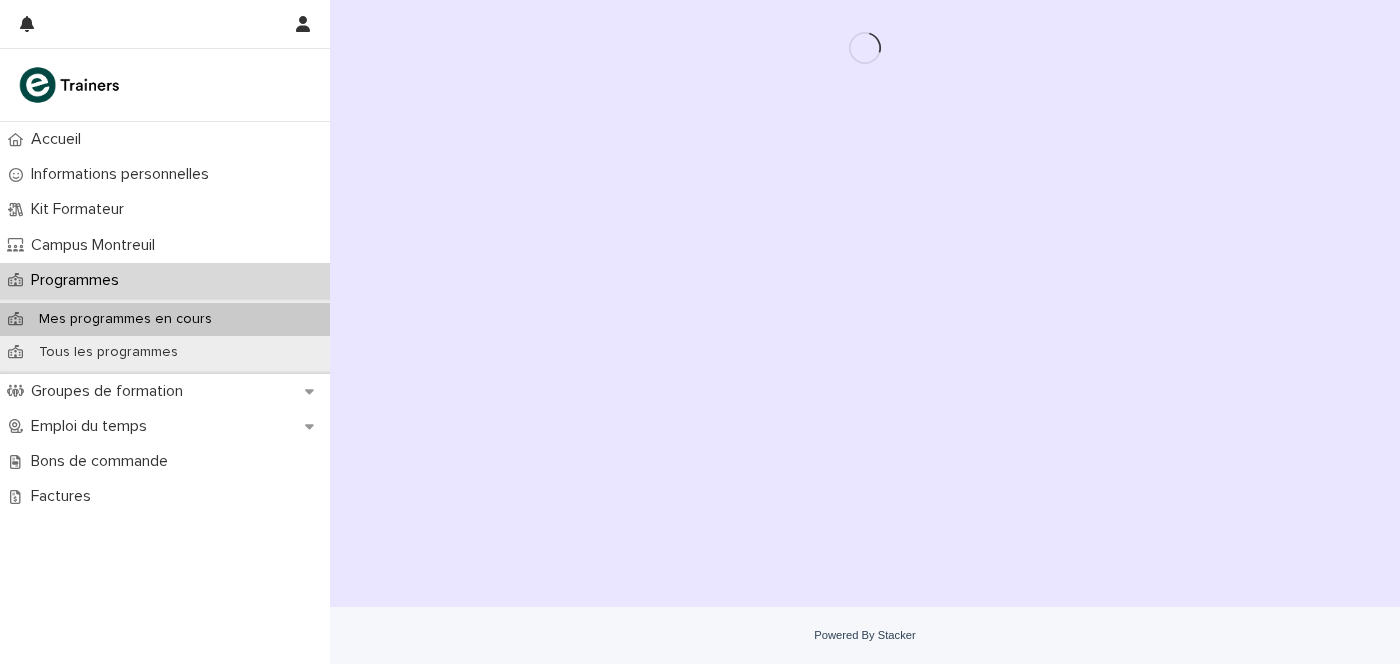 scroll, scrollTop: 0, scrollLeft: 0, axis: both 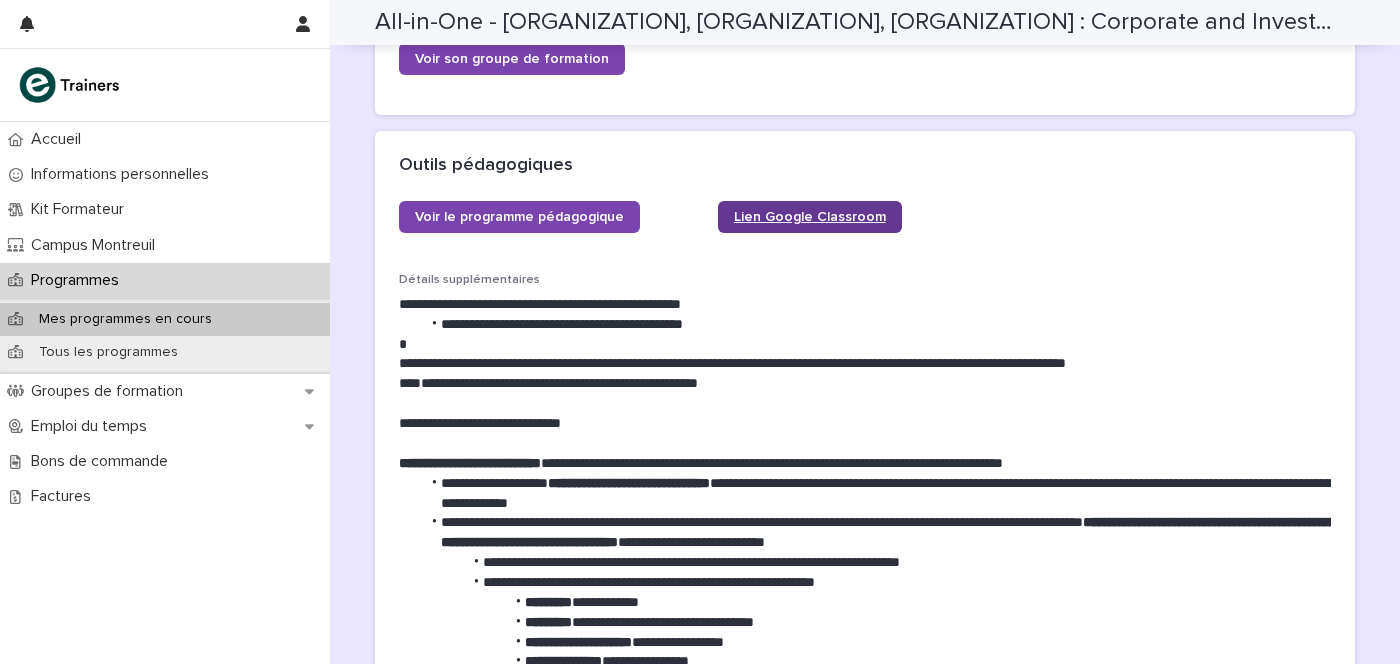 click on "Lien Google Classroom" at bounding box center [810, 217] 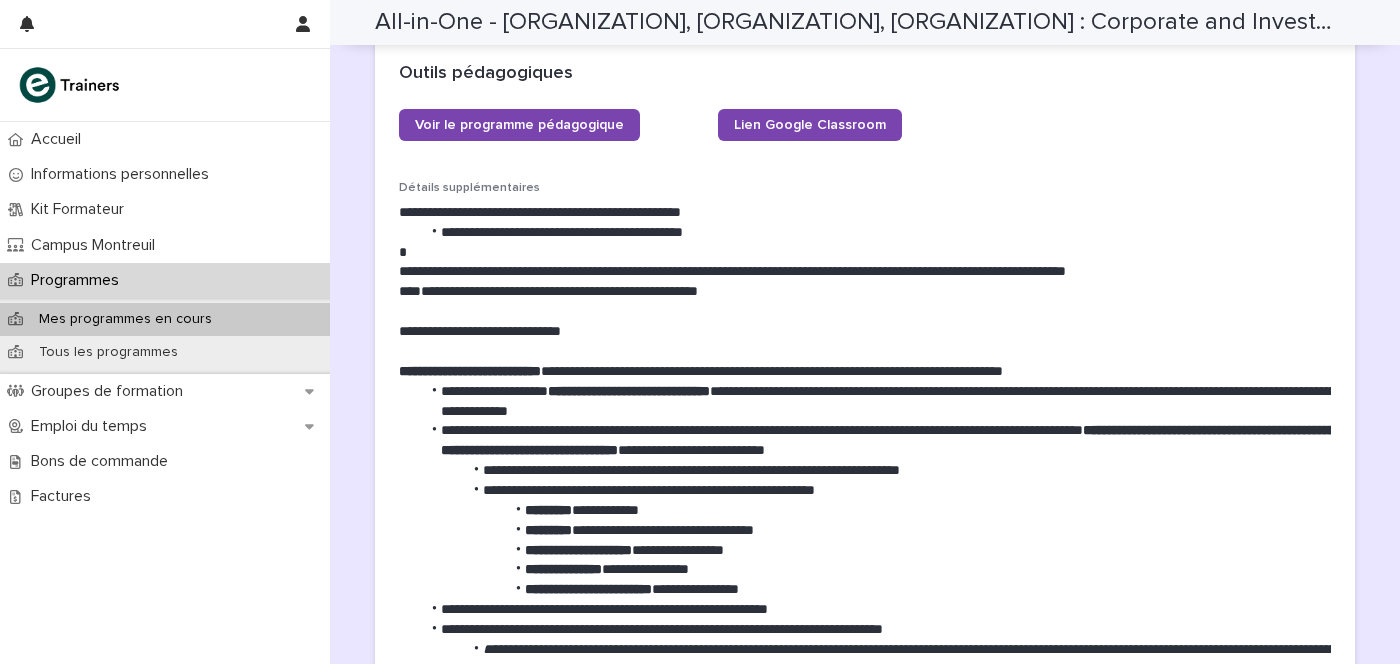 scroll, scrollTop: 899, scrollLeft: 0, axis: vertical 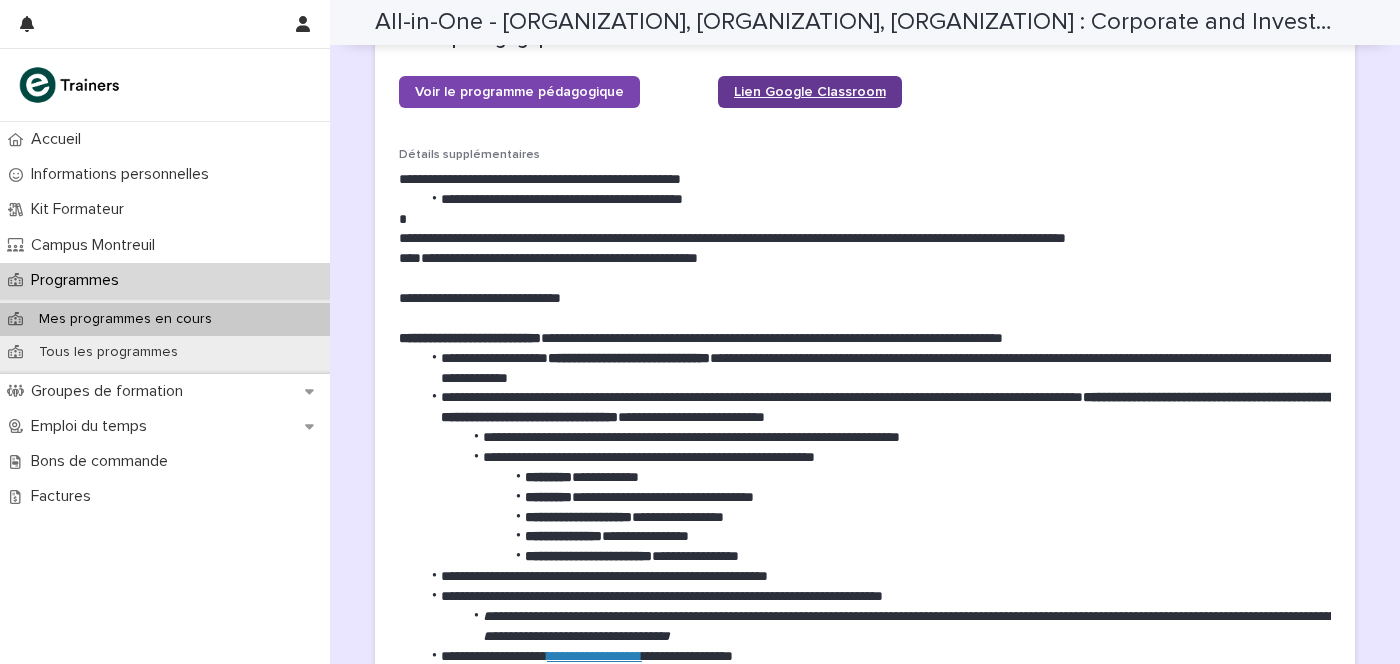 click on "Lien Google Classroom" at bounding box center [810, 92] 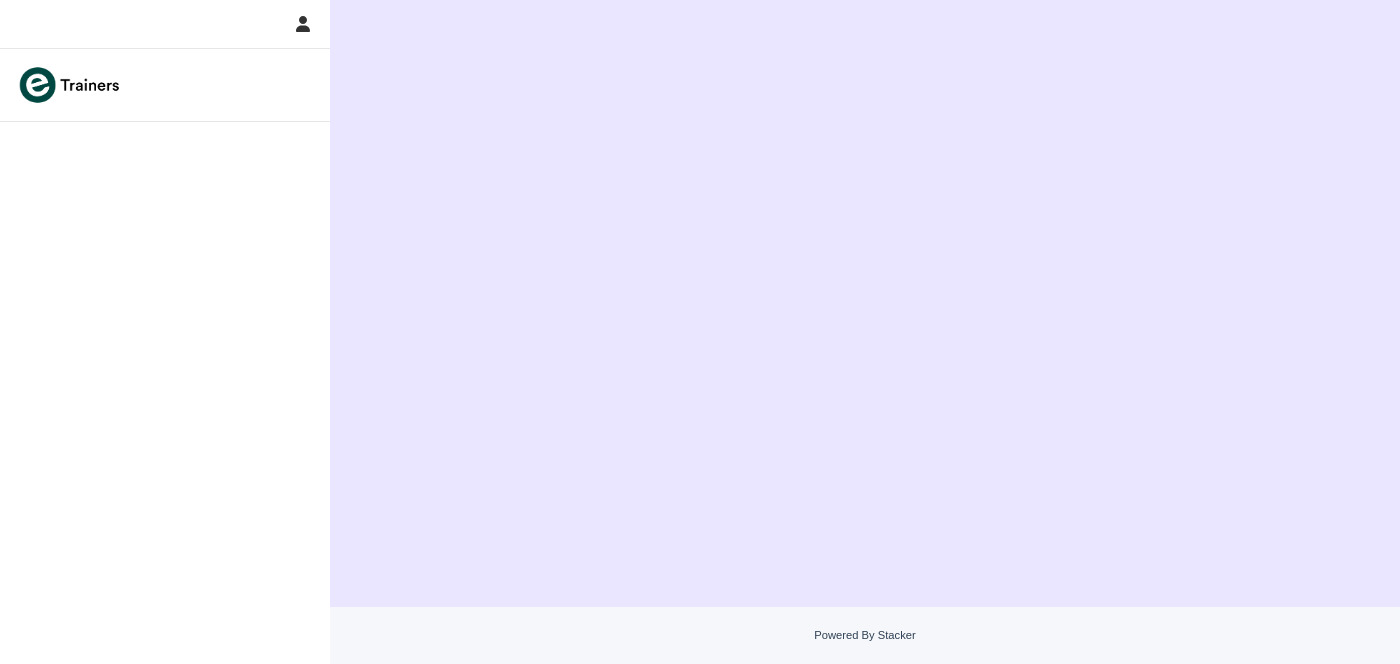 scroll, scrollTop: 0, scrollLeft: 0, axis: both 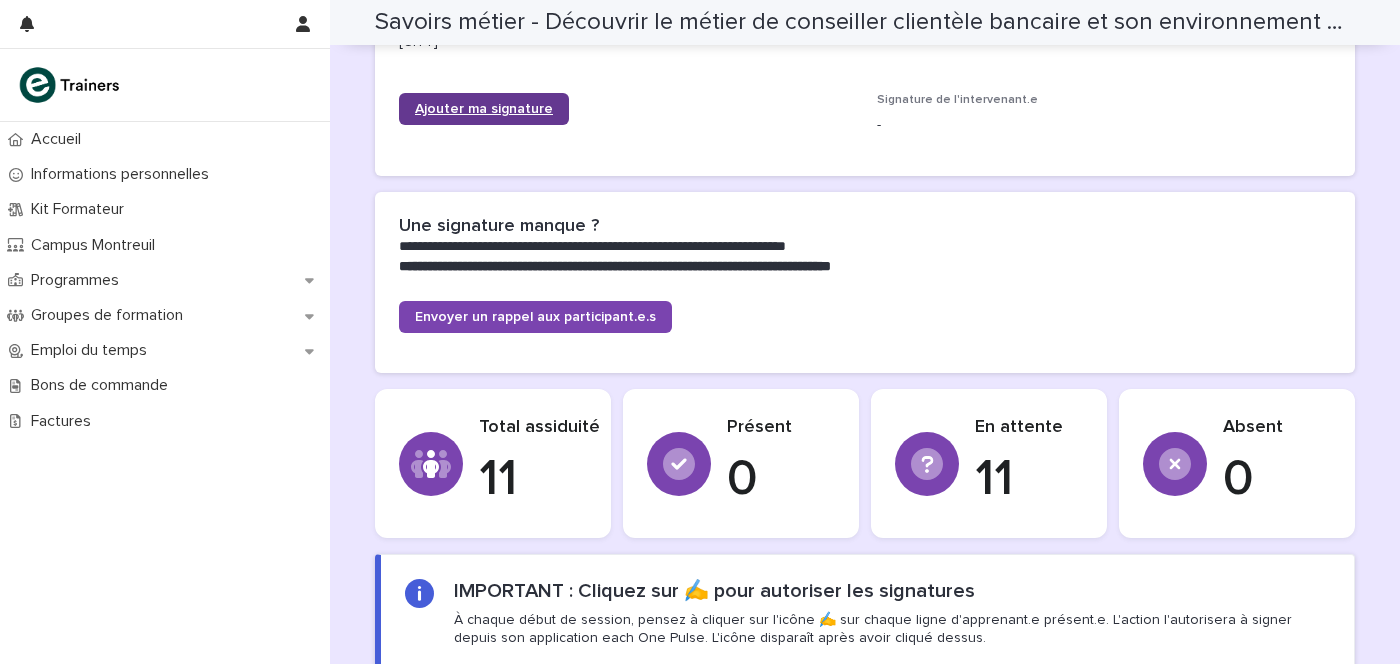 click on "Ajouter ma signature" at bounding box center (484, 109) 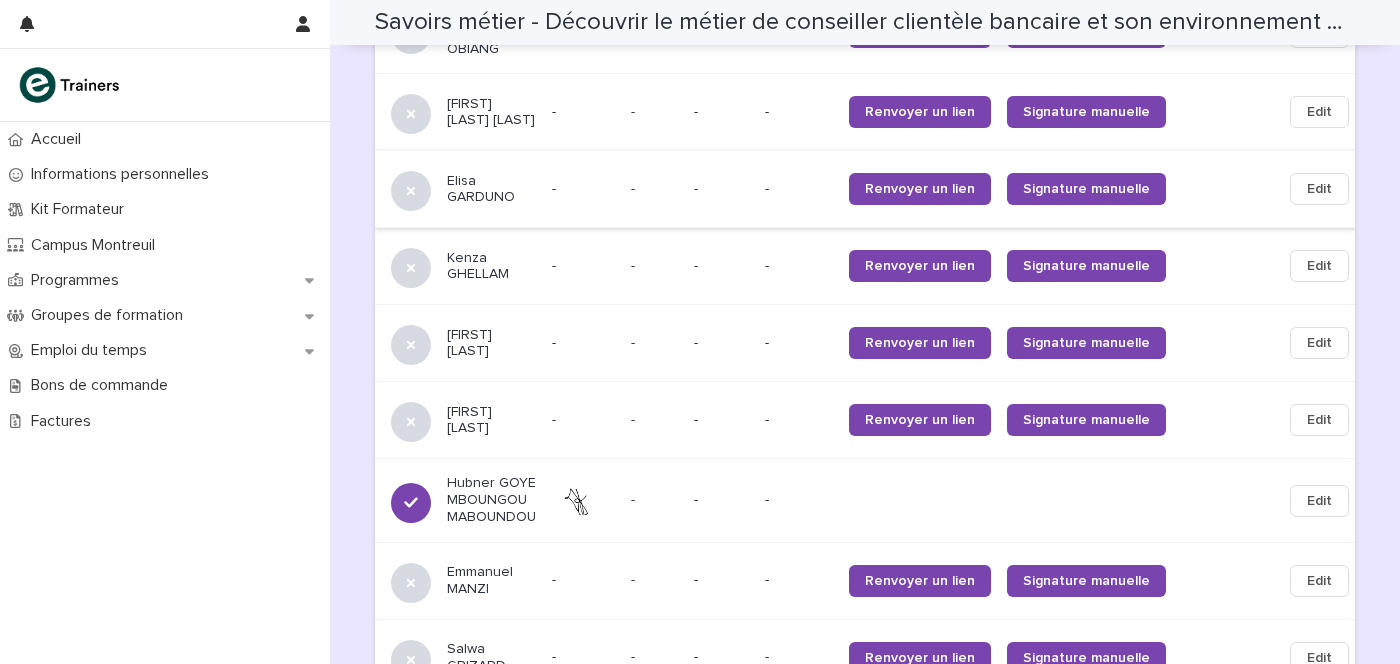 scroll, scrollTop: 1595, scrollLeft: 0, axis: vertical 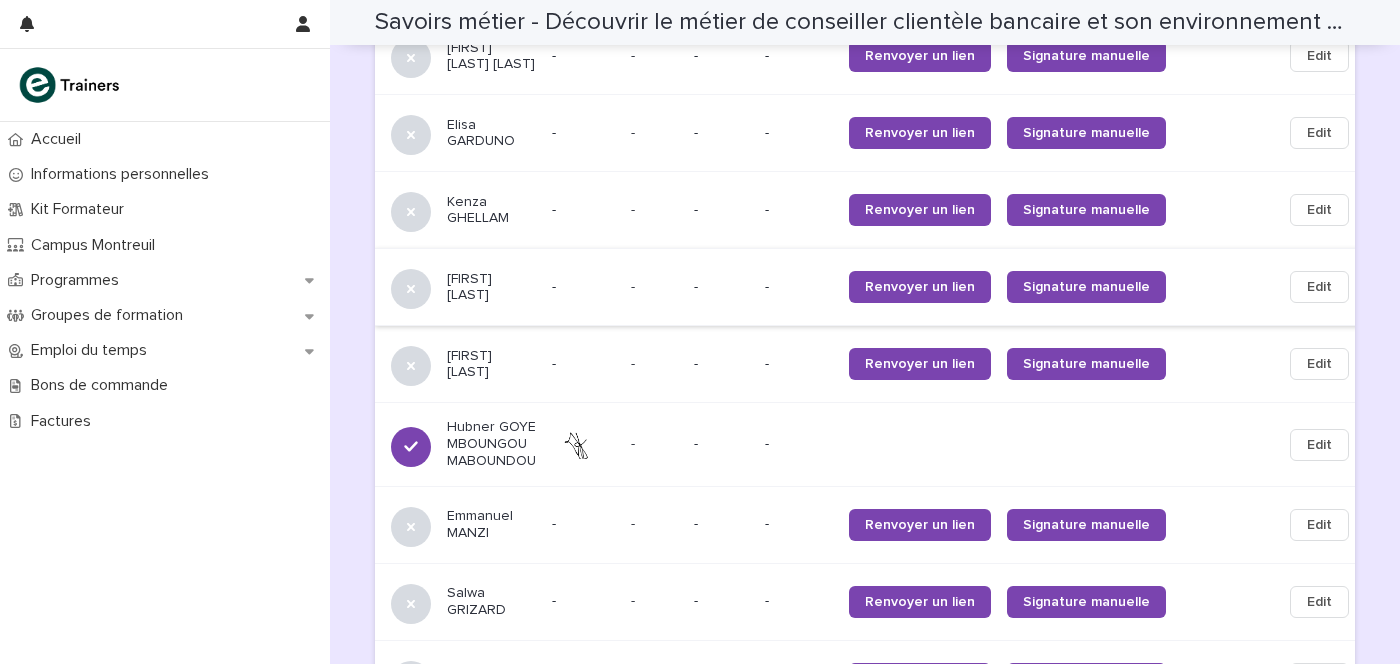 click on "Edit" at bounding box center [1319, 287] 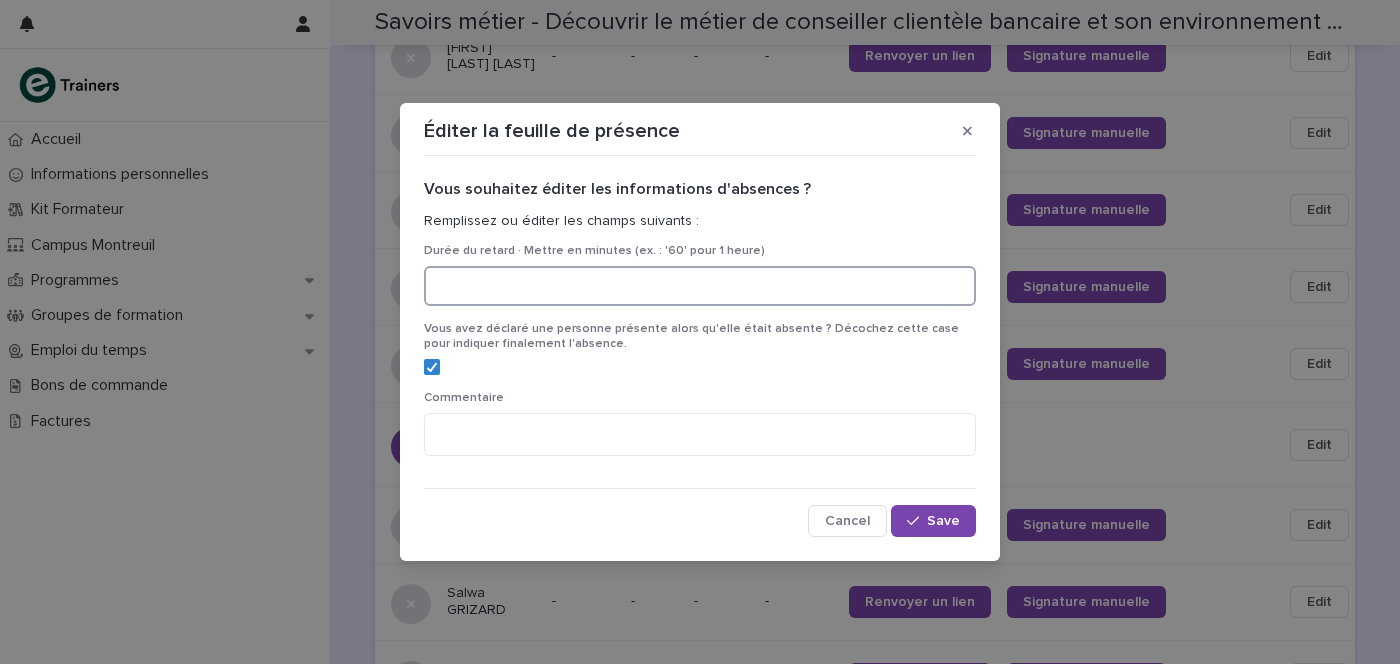 click at bounding box center [700, 286] 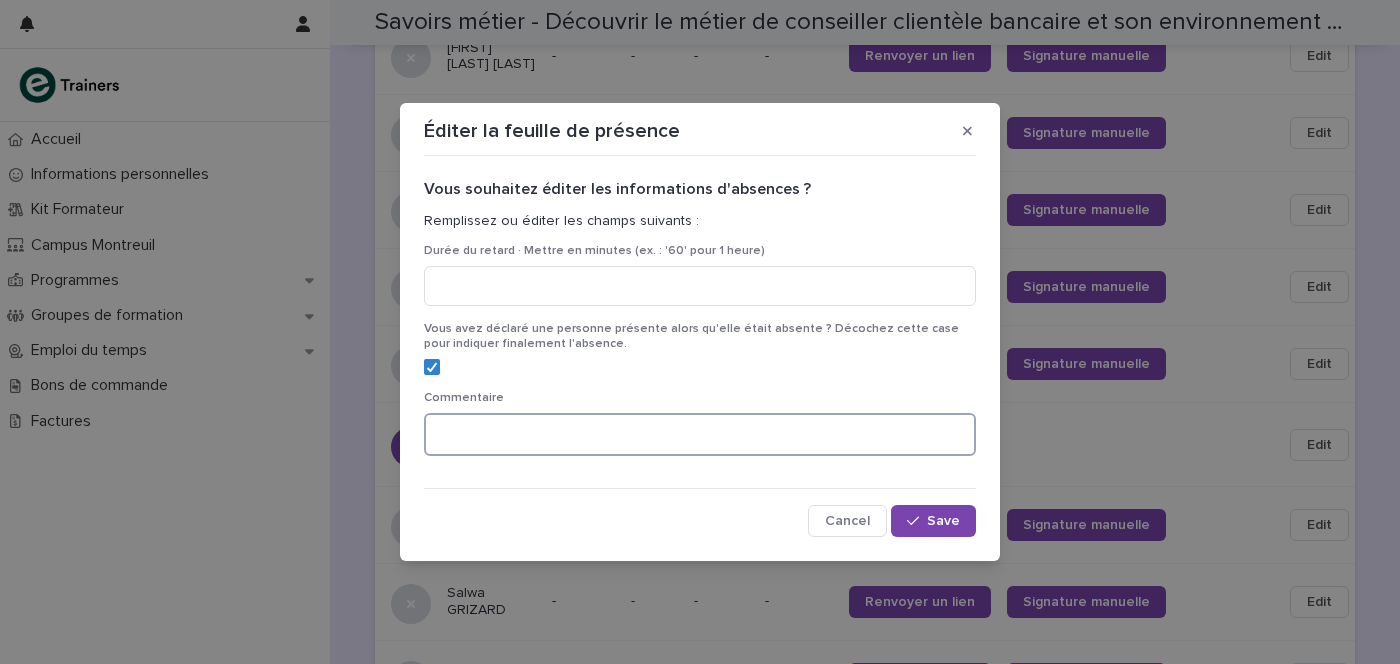 click at bounding box center [700, 434] 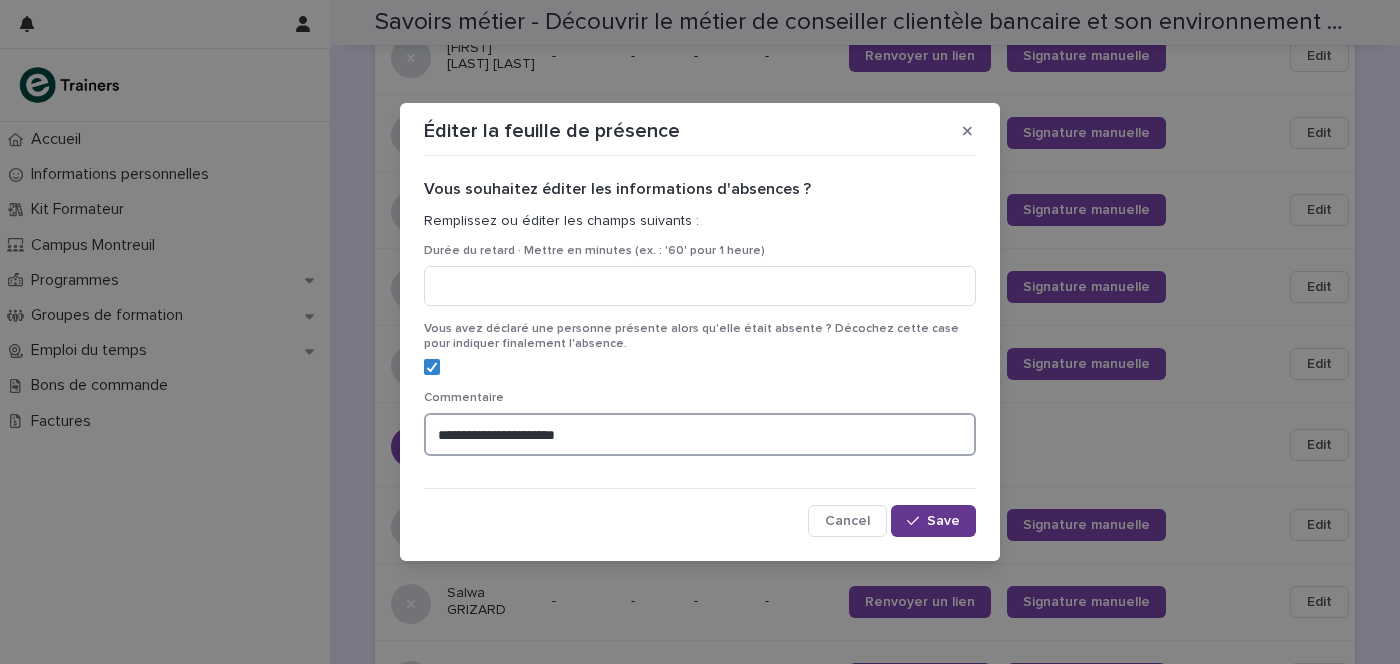 type on "**********" 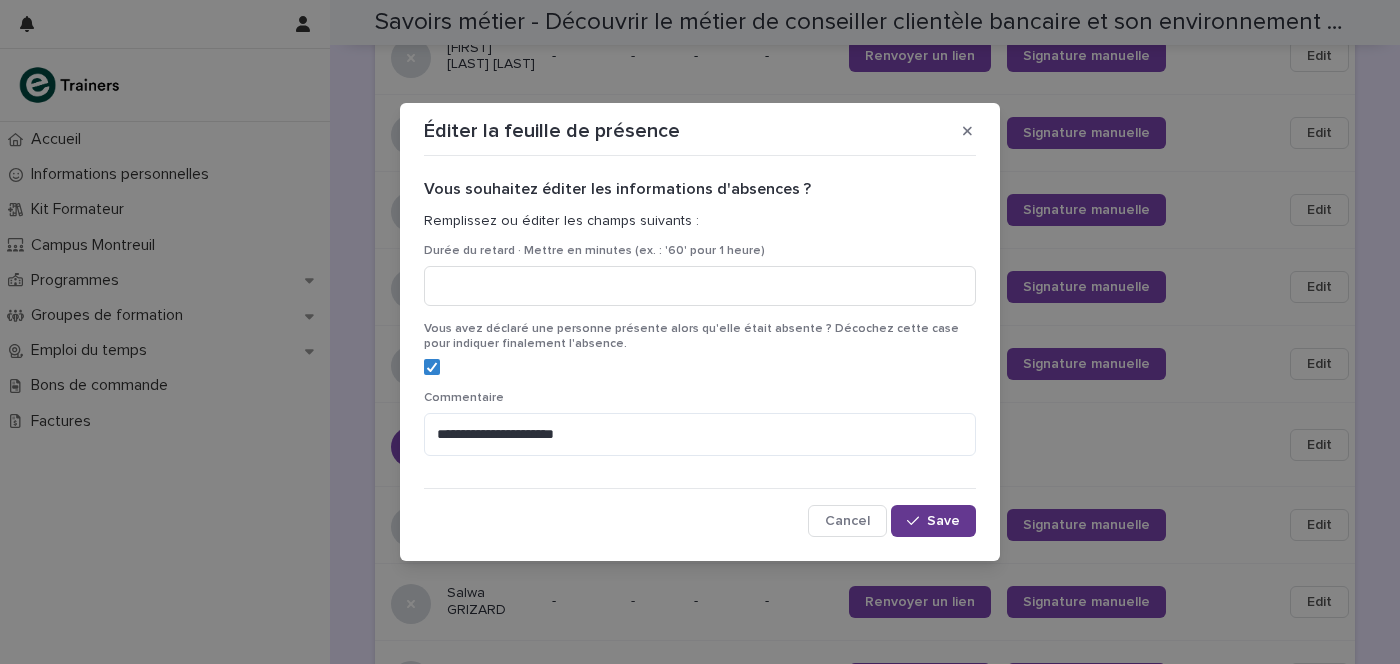 click on "Save" at bounding box center (933, 521) 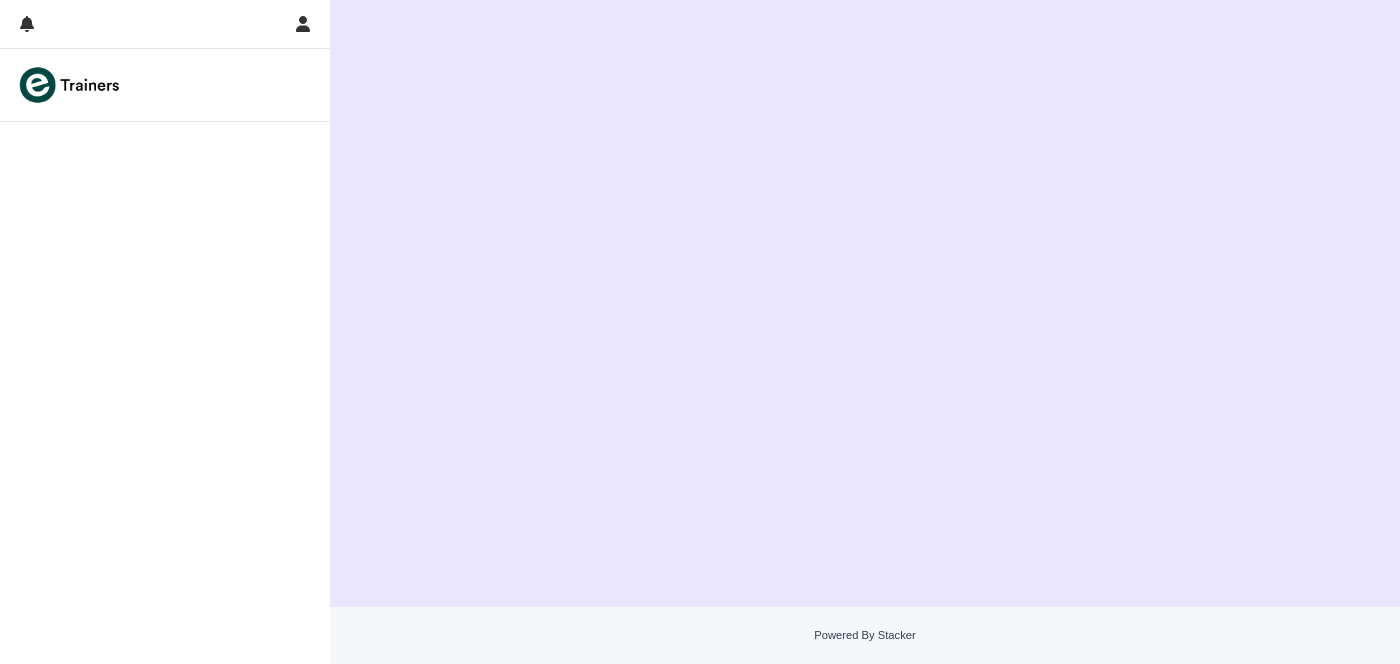 scroll, scrollTop: 0, scrollLeft: 0, axis: both 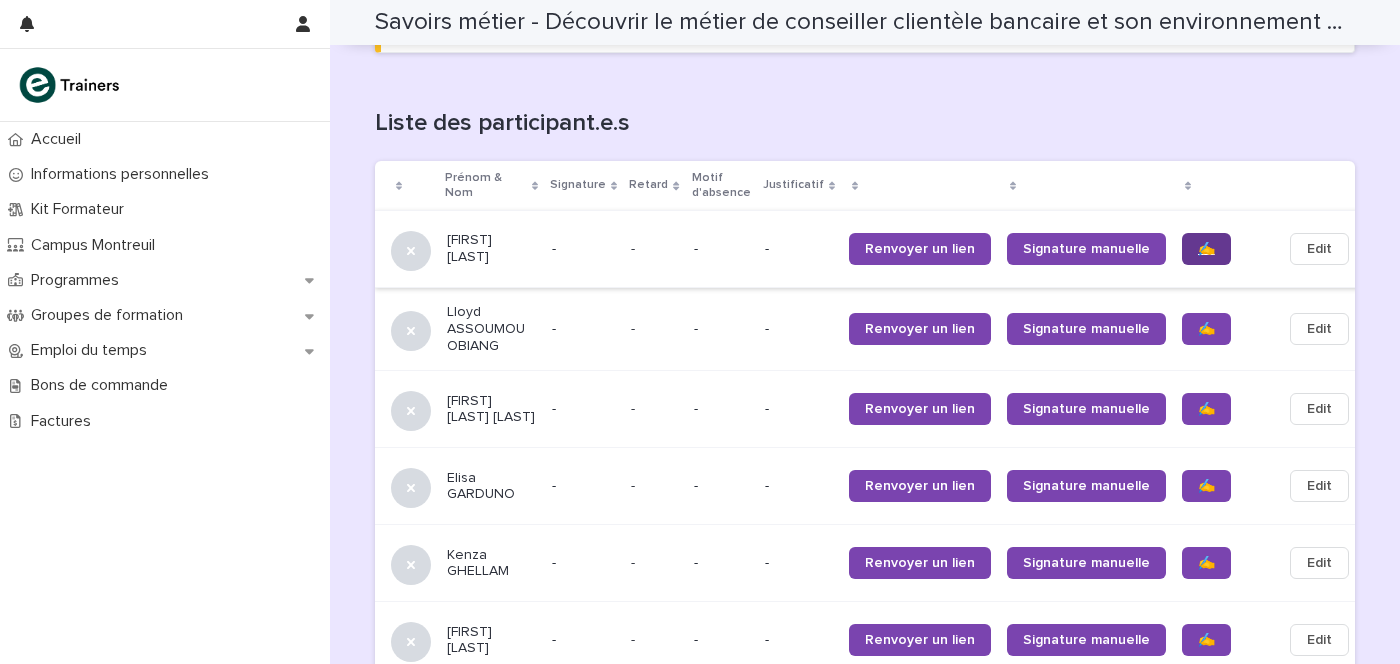 click on "✍️" at bounding box center (1206, 249) 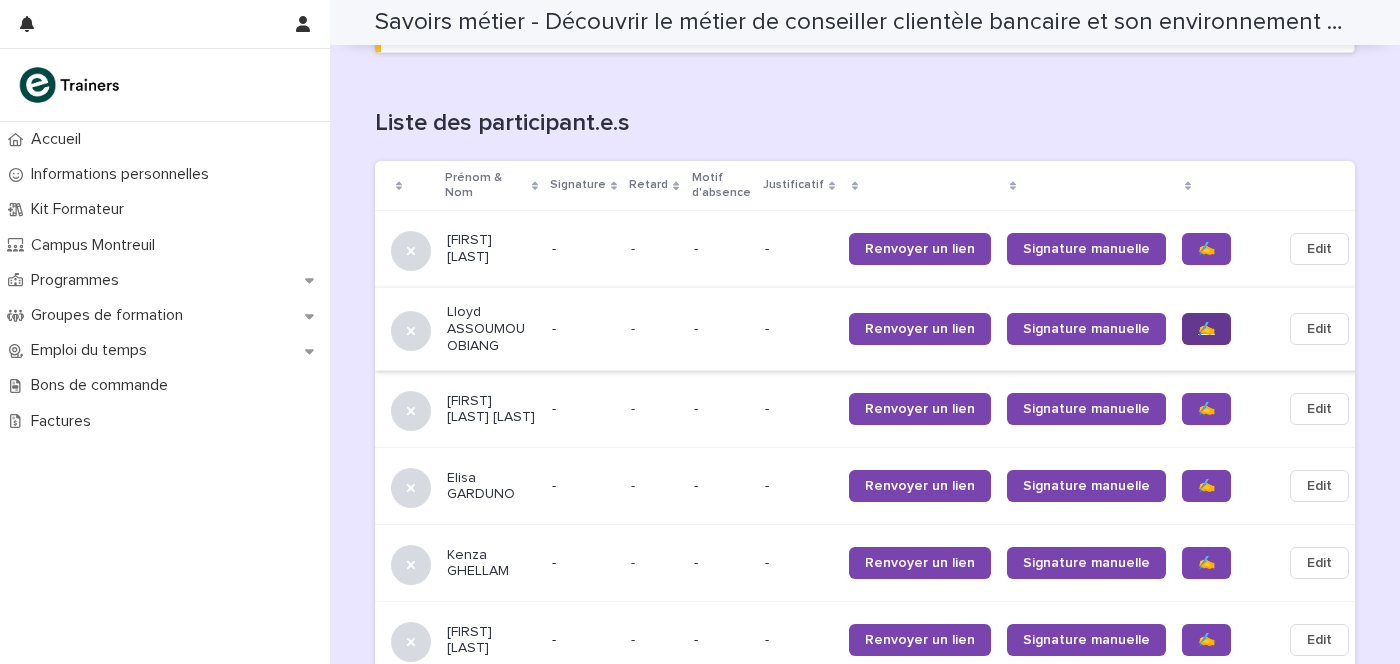 click on "✍️" at bounding box center (1206, 329) 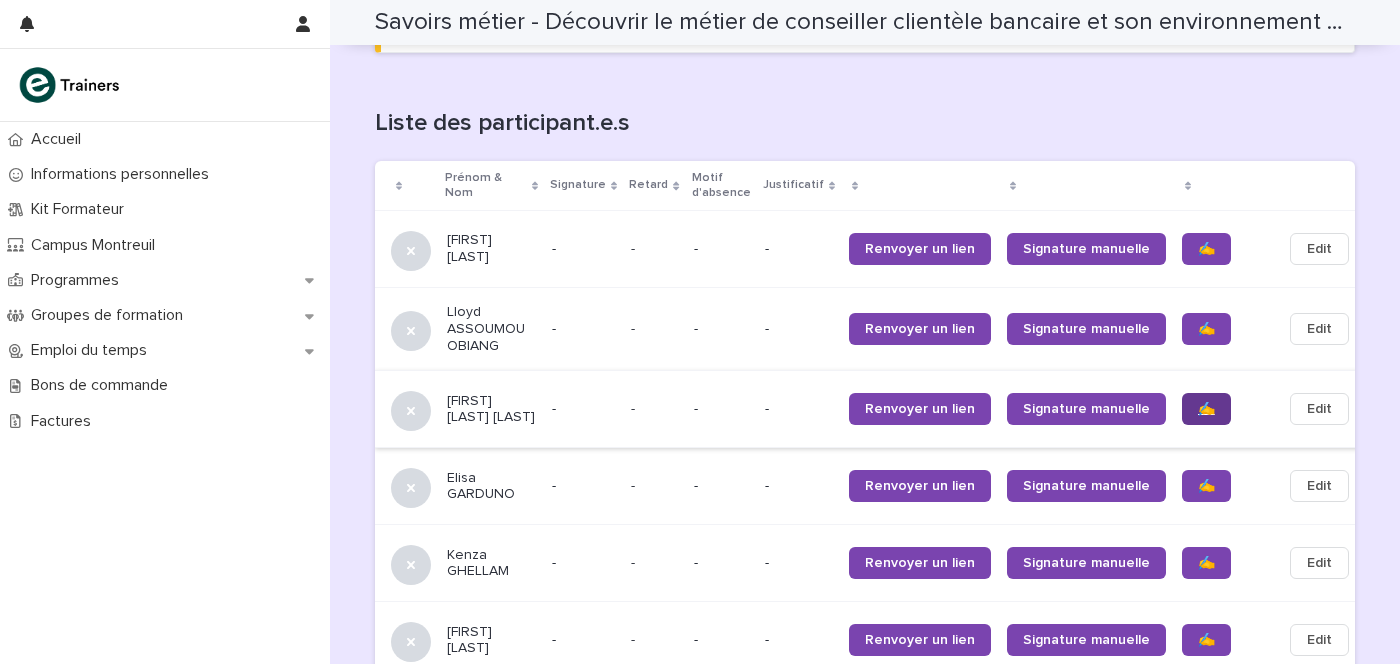 click on "✍️" at bounding box center (1206, 409) 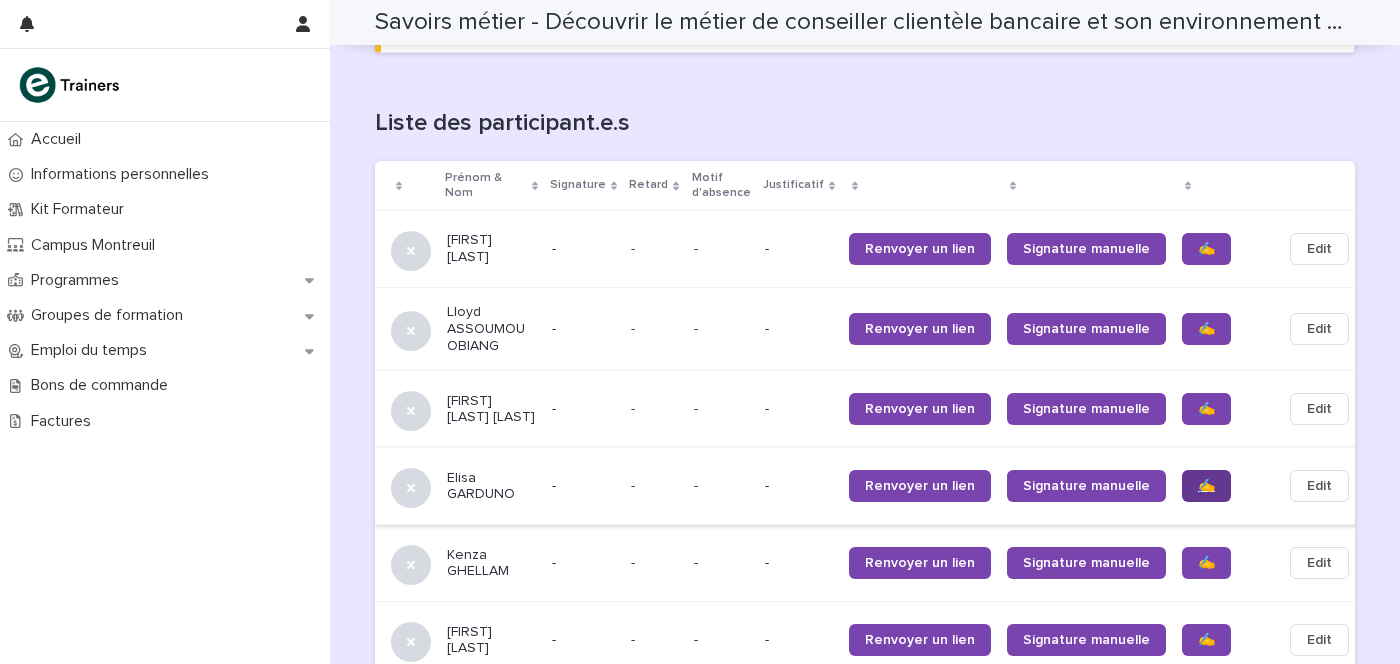 click on "✍️" at bounding box center [1206, 486] 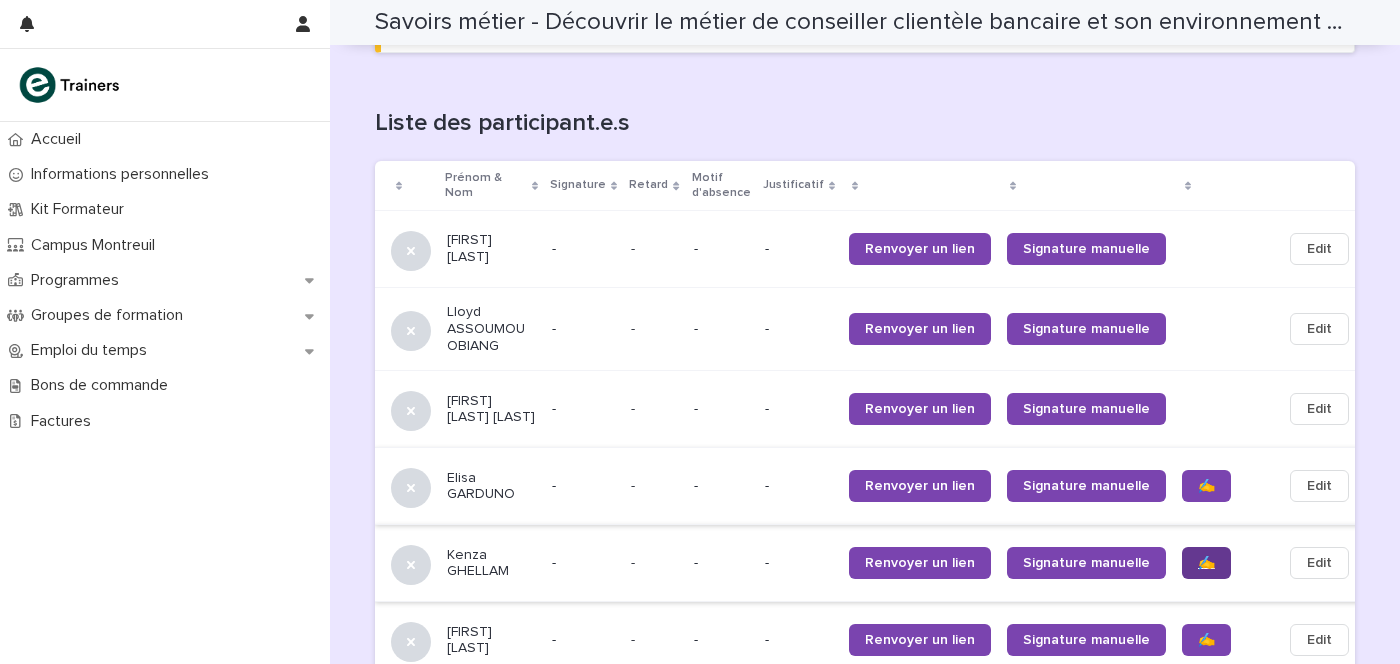 click on "✍️" at bounding box center [1206, 563] 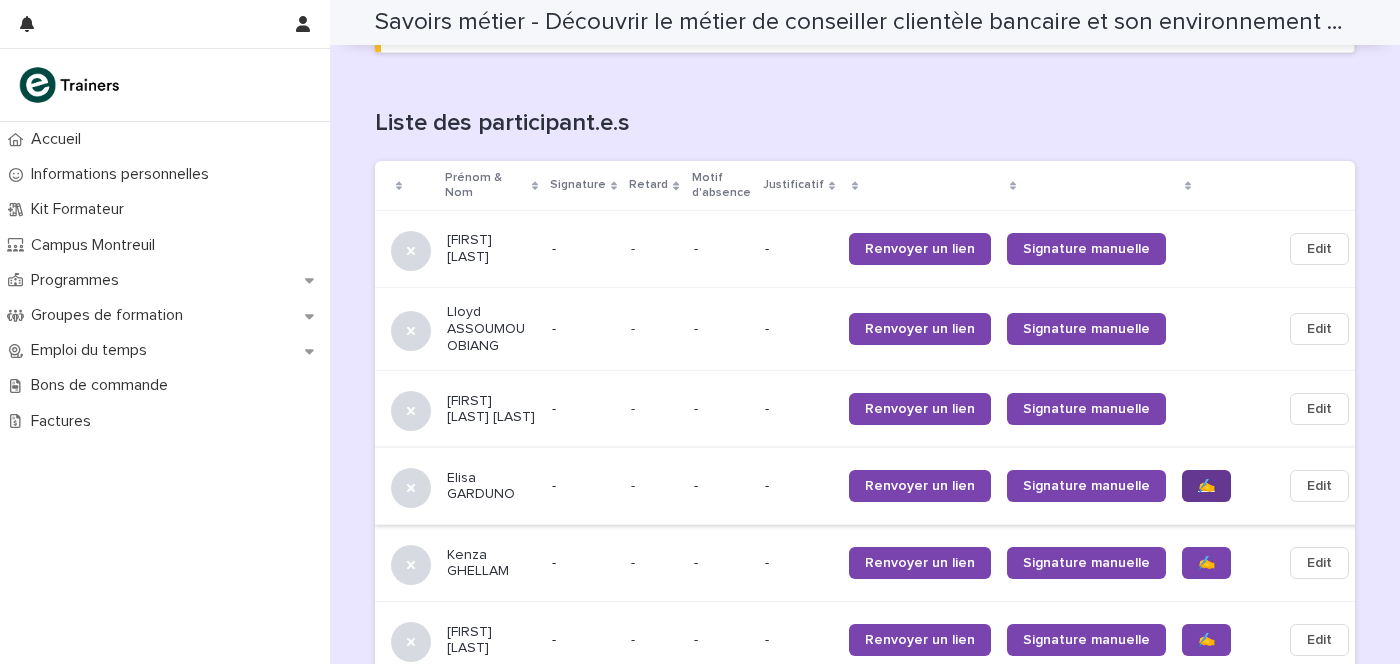 click on "✍️" at bounding box center [1206, 486] 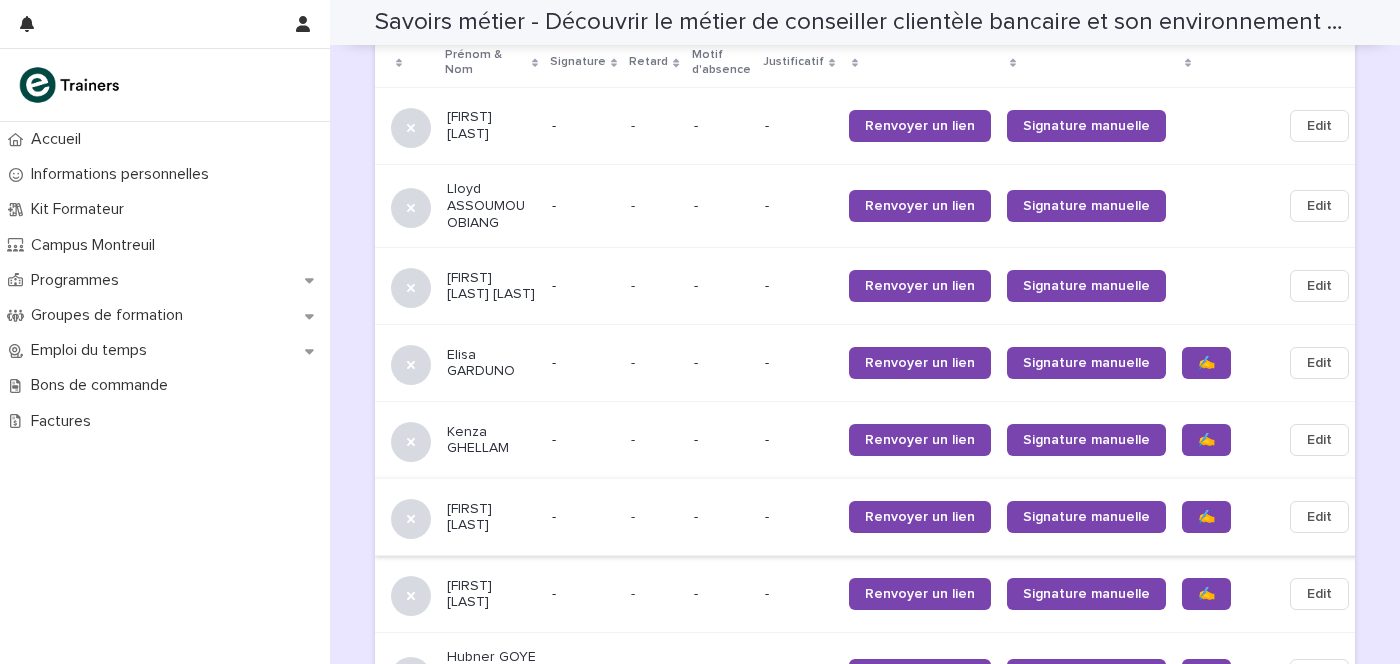 scroll, scrollTop: 1375, scrollLeft: 0, axis: vertical 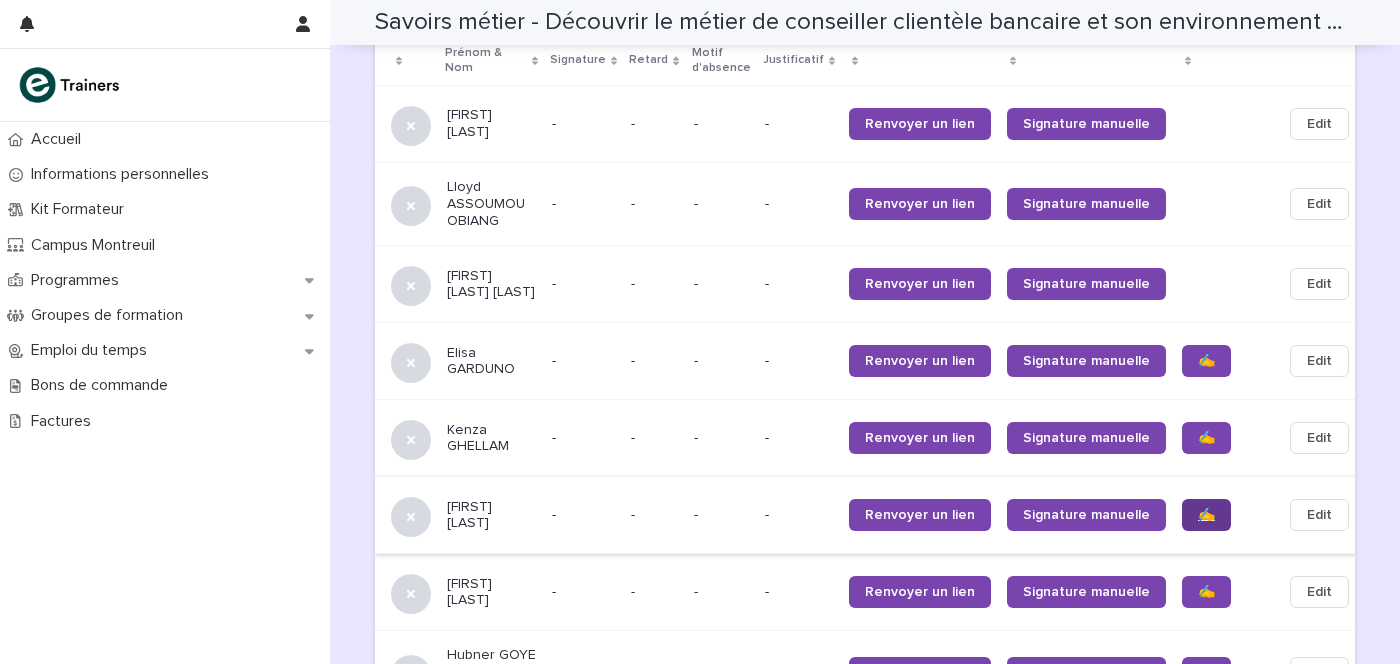 click on "✍️" at bounding box center [1206, 515] 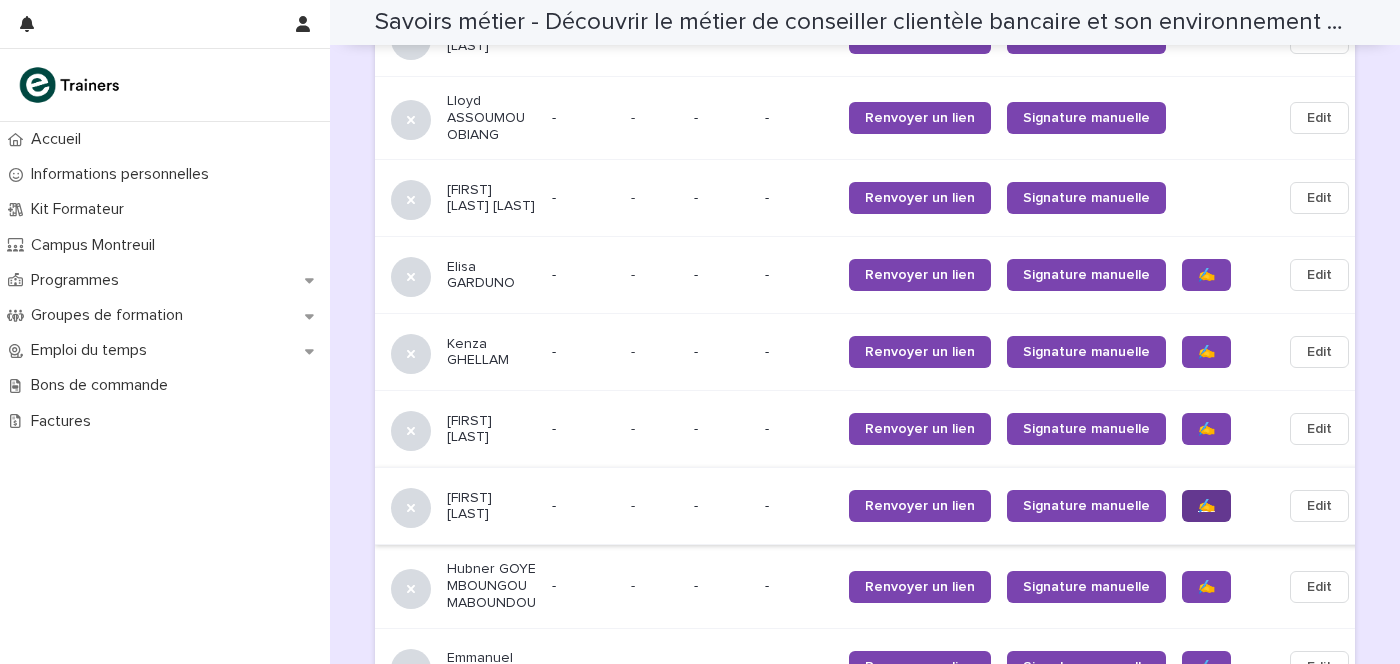 scroll, scrollTop: 1500, scrollLeft: 0, axis: vertical 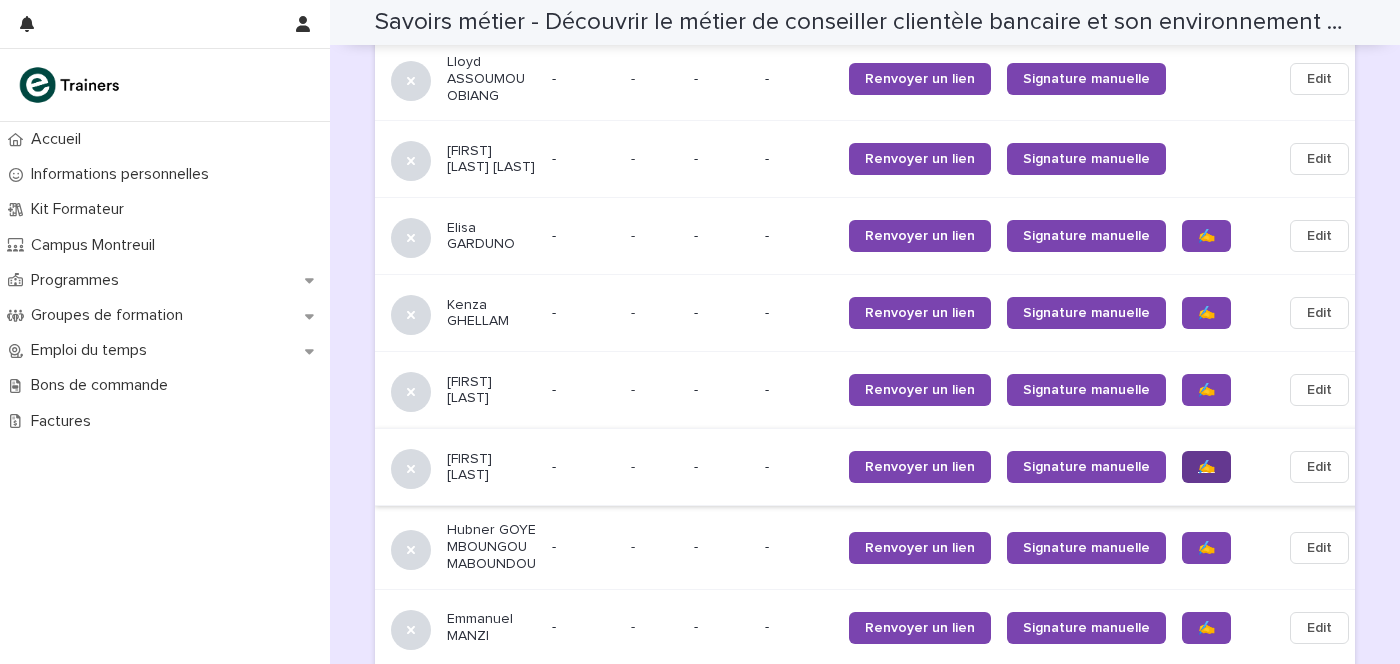 click on "✍️" at bounding box center (1206, 467) 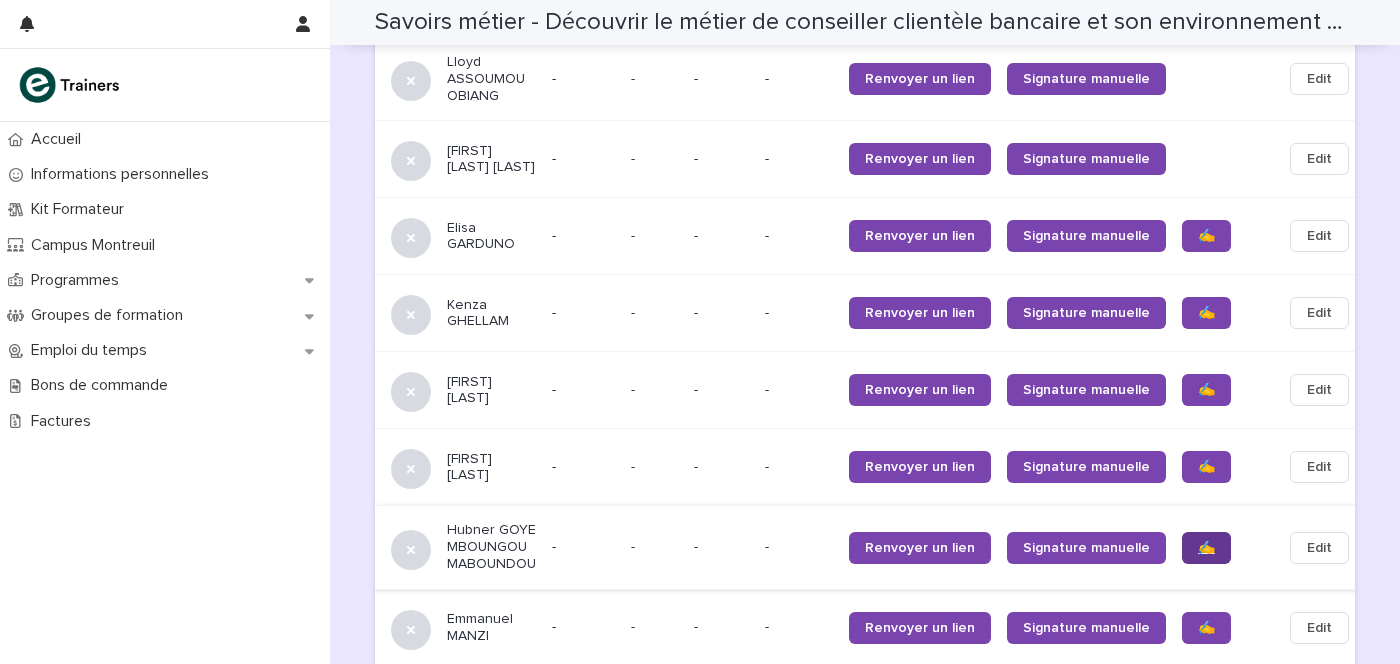 click on "✍️" at bounding box center (1206, 548) 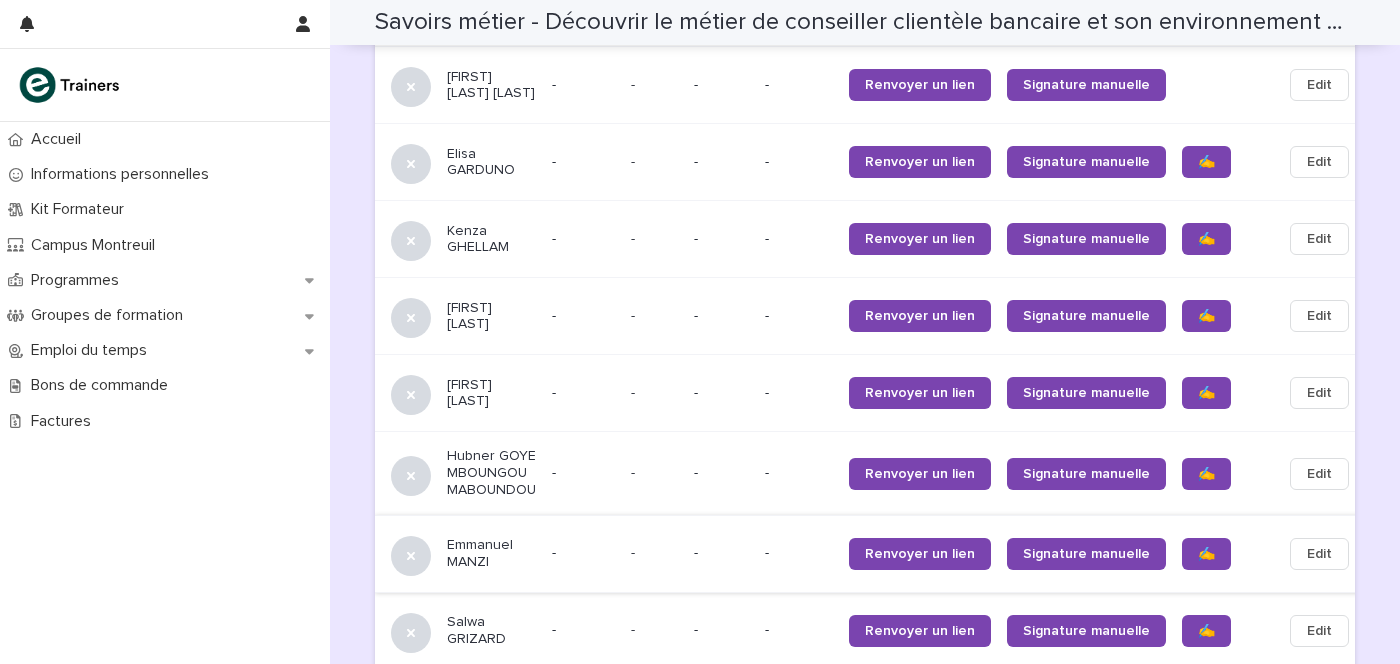 scroll, scrollTop: 1624, scrollLeft: 0, axis: vertical 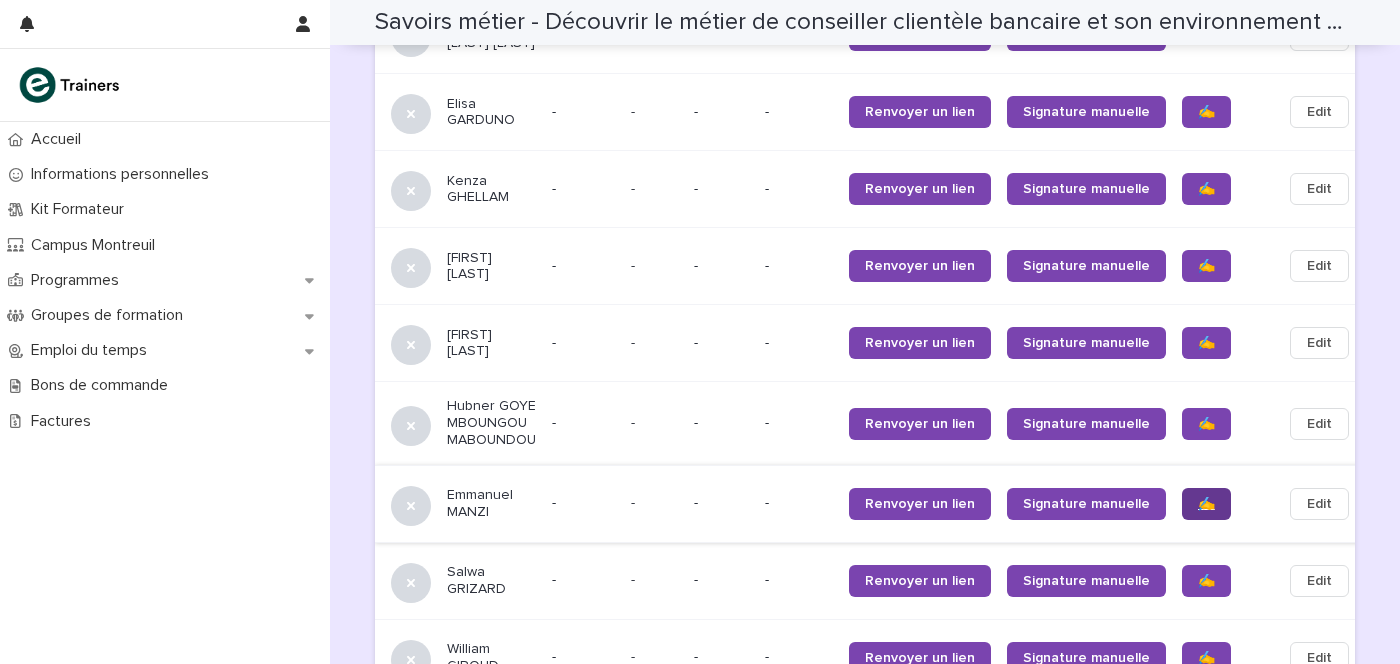 click on "✍️" at bounding box center (1206, 504) 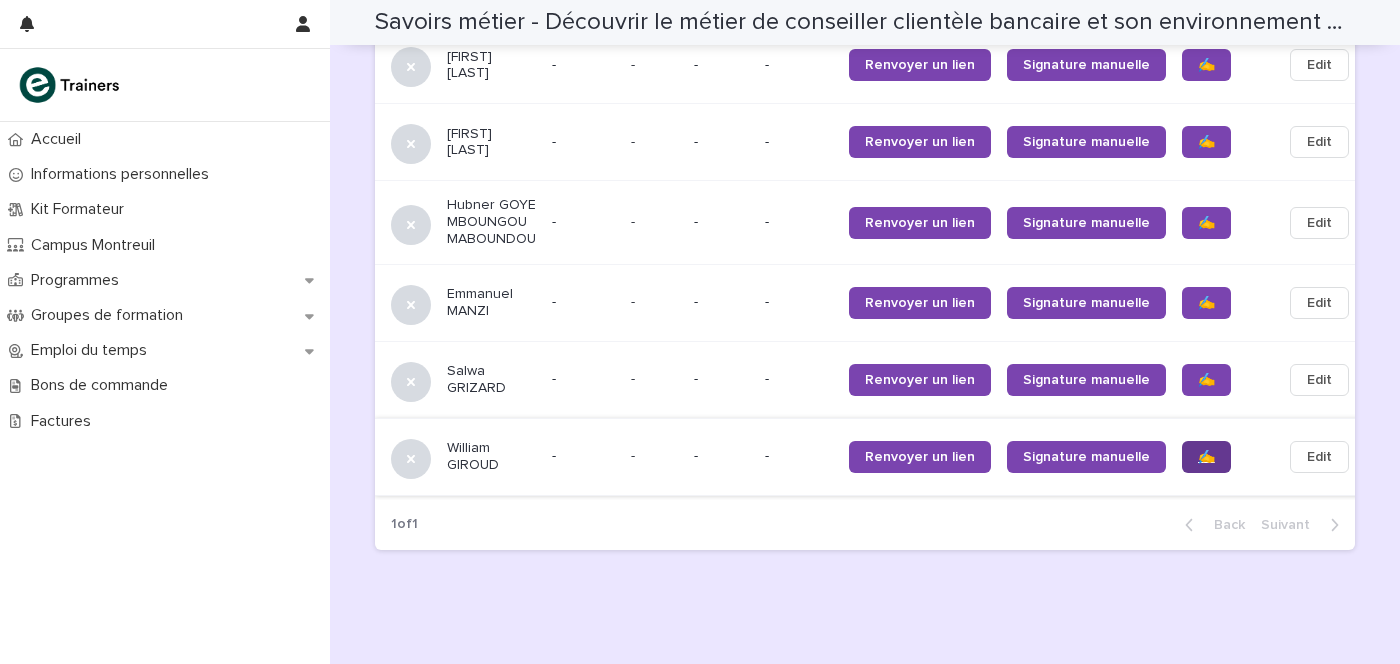 scroll, scrollTop: 1844, scrollLeft: 0, axis: vertical 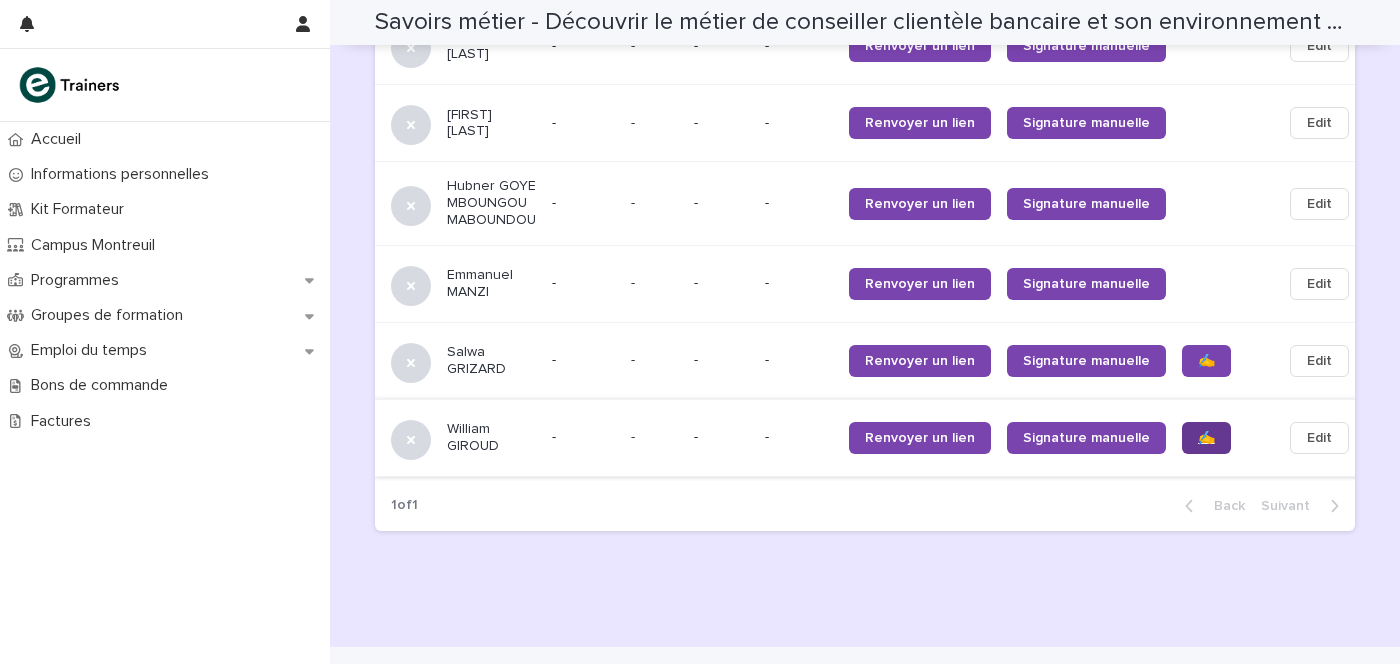 click on "✍️" at bounding box center [1206, 438] 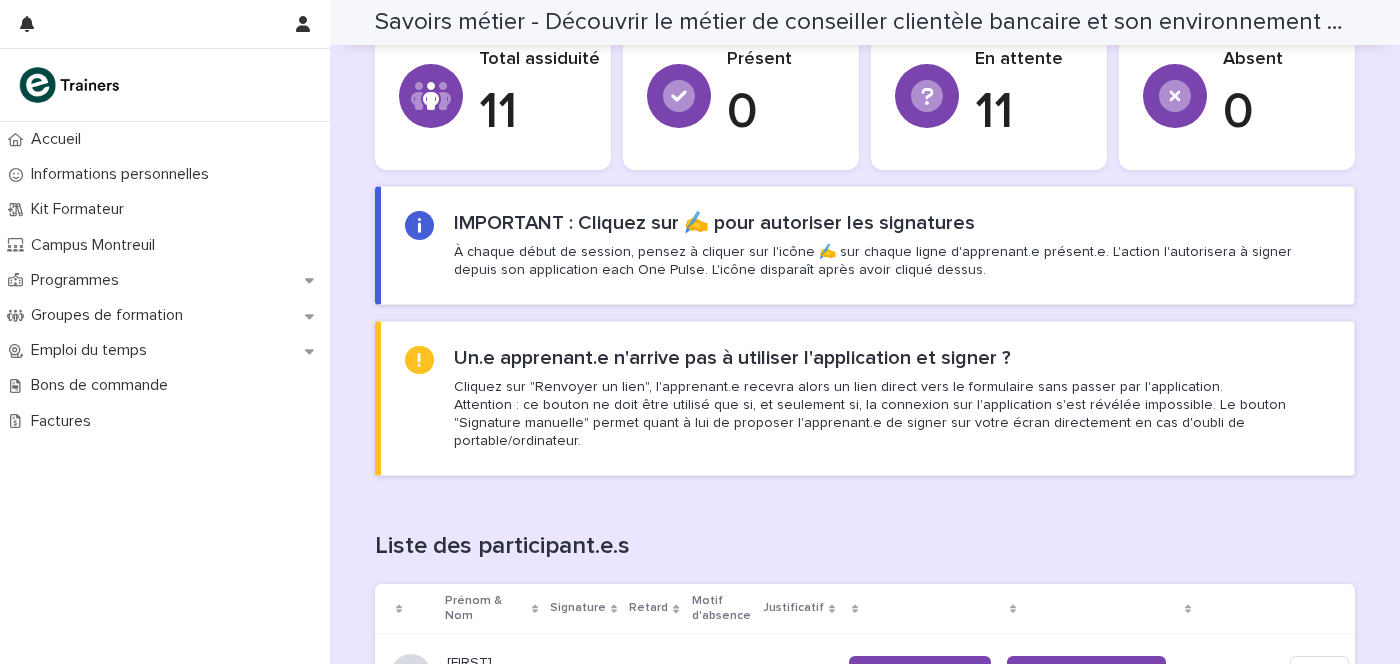 scroll, scrollTop: 720, scrollLeft: 0, axis: vertical 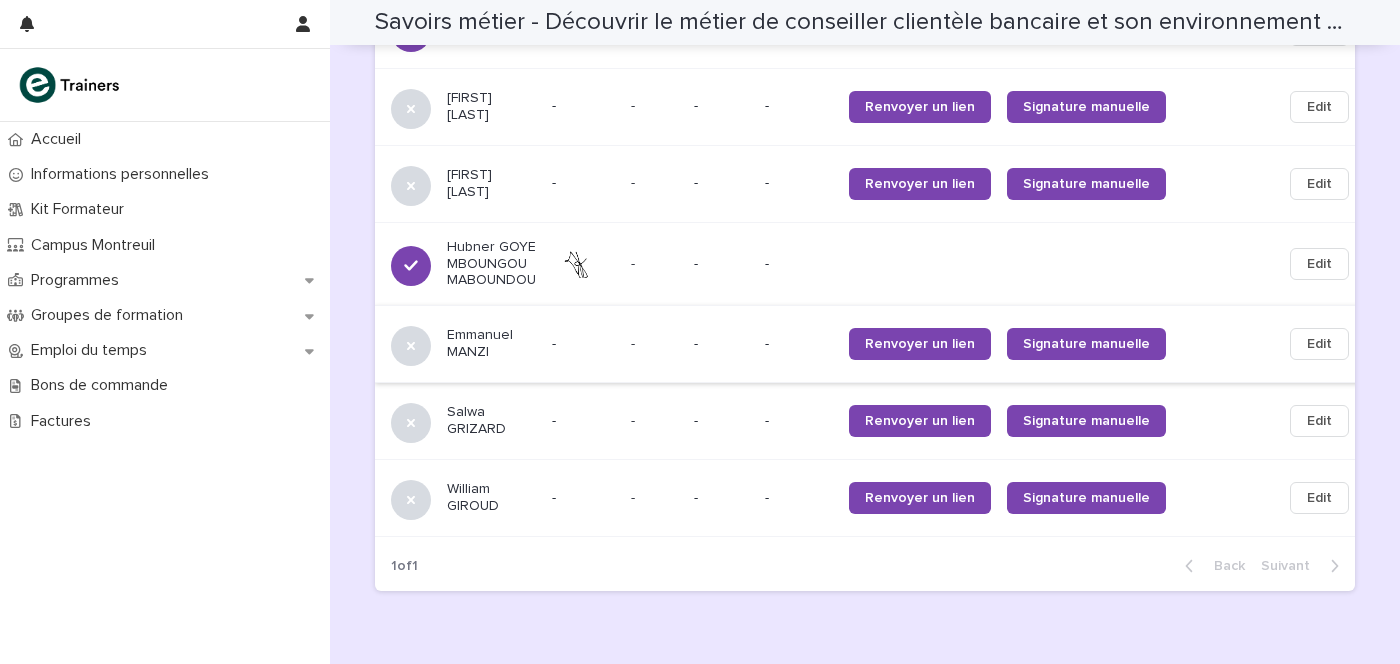 click on "Edit" at bounding box center [1319, 344] 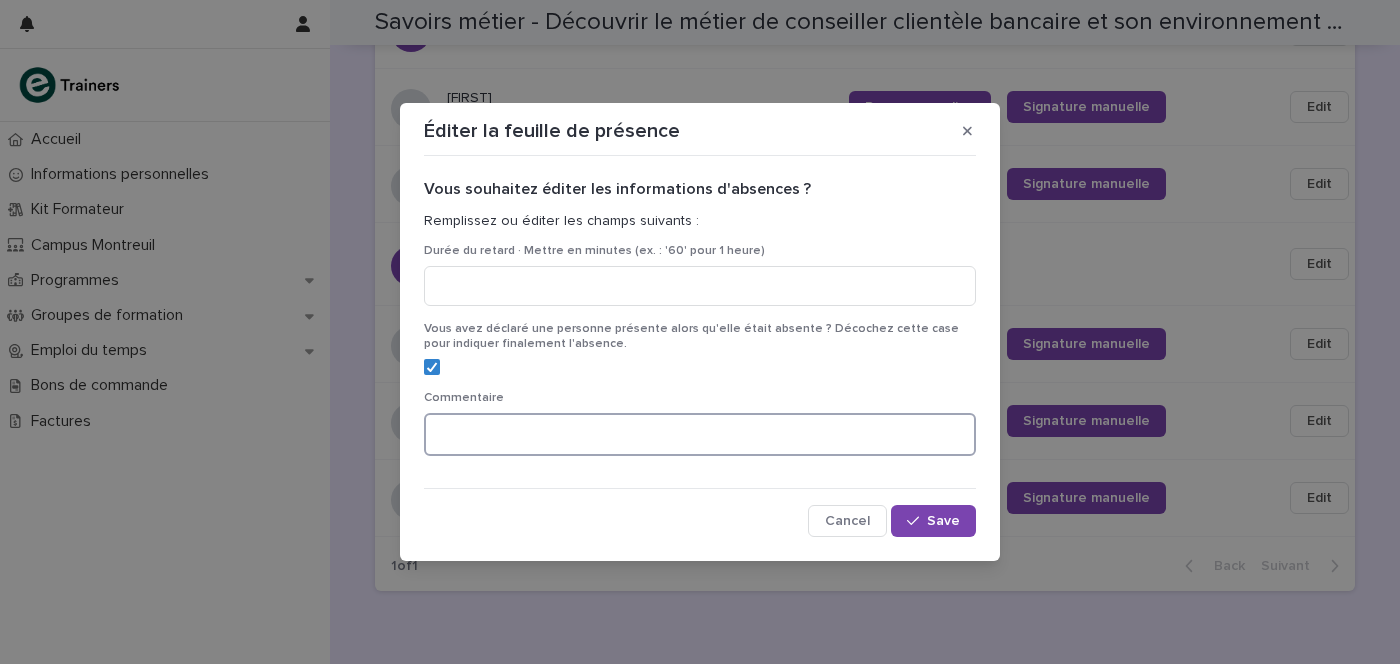 drag, startPoint x: 726, startPoint y: 428, endPoint x: 735, endPoint y: 422, distance: 10.816654 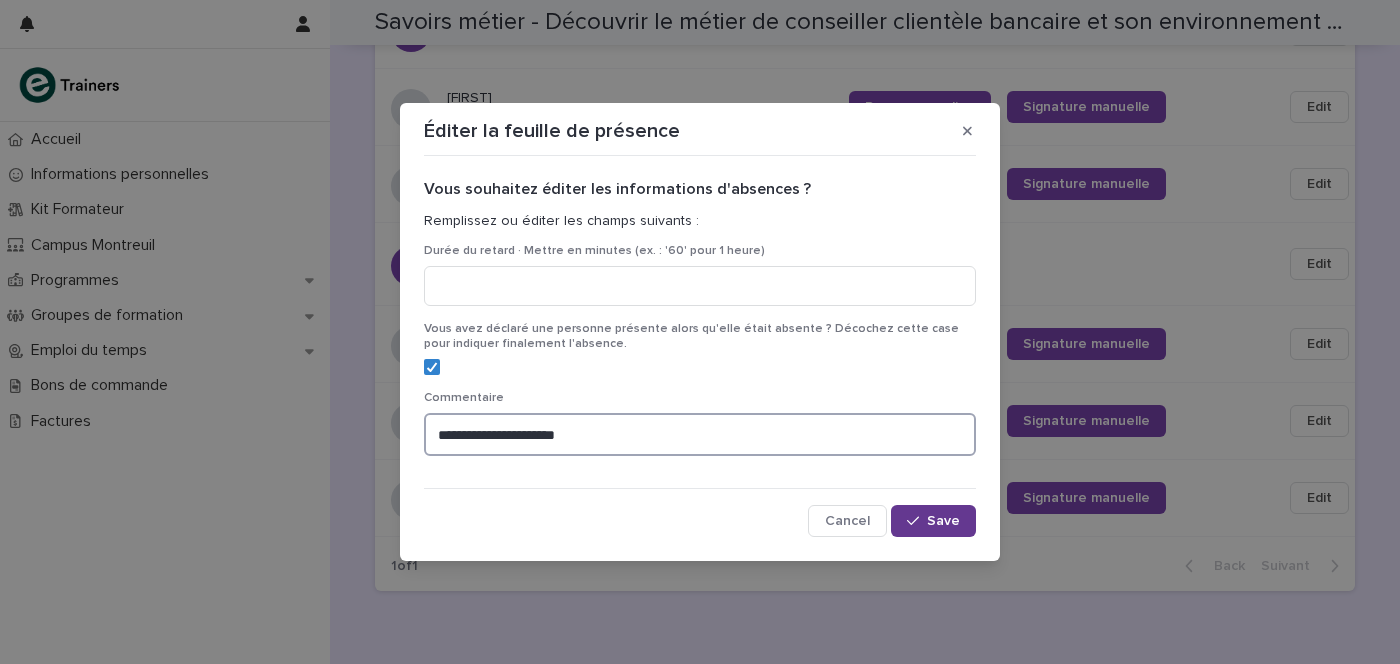type on "**********" 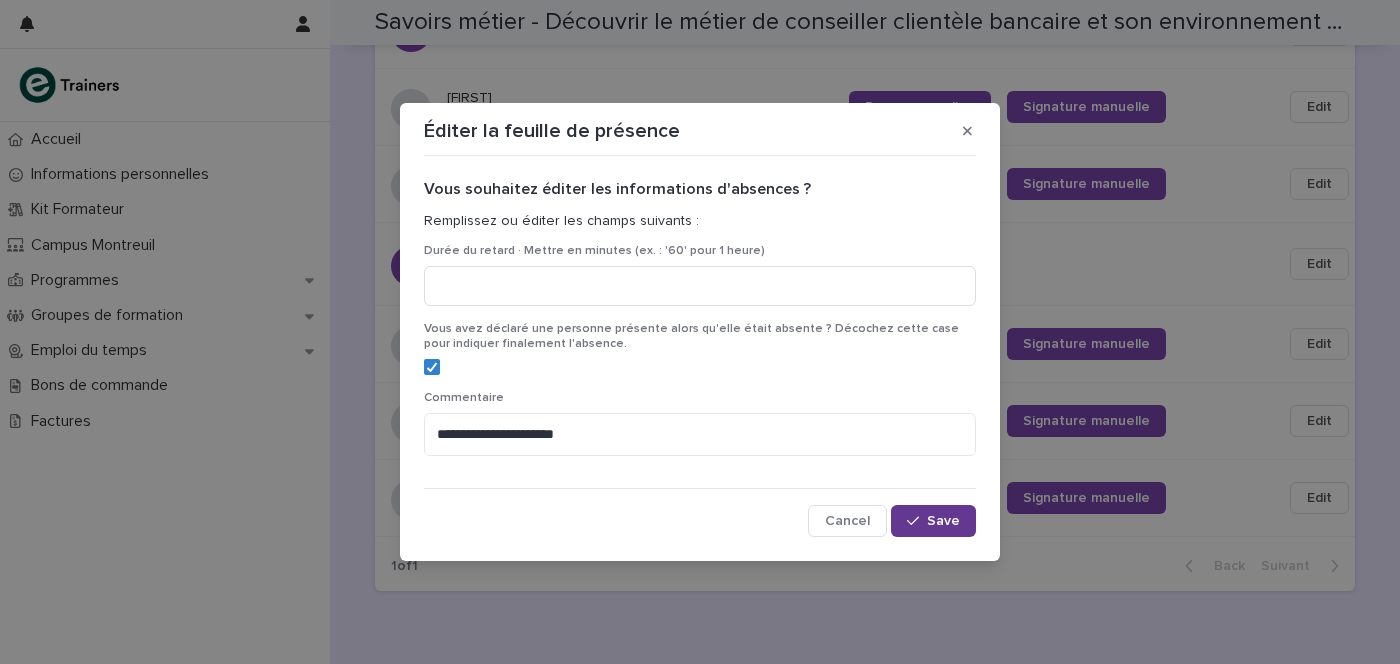 click on "Save" at bounding box center [943, 521] 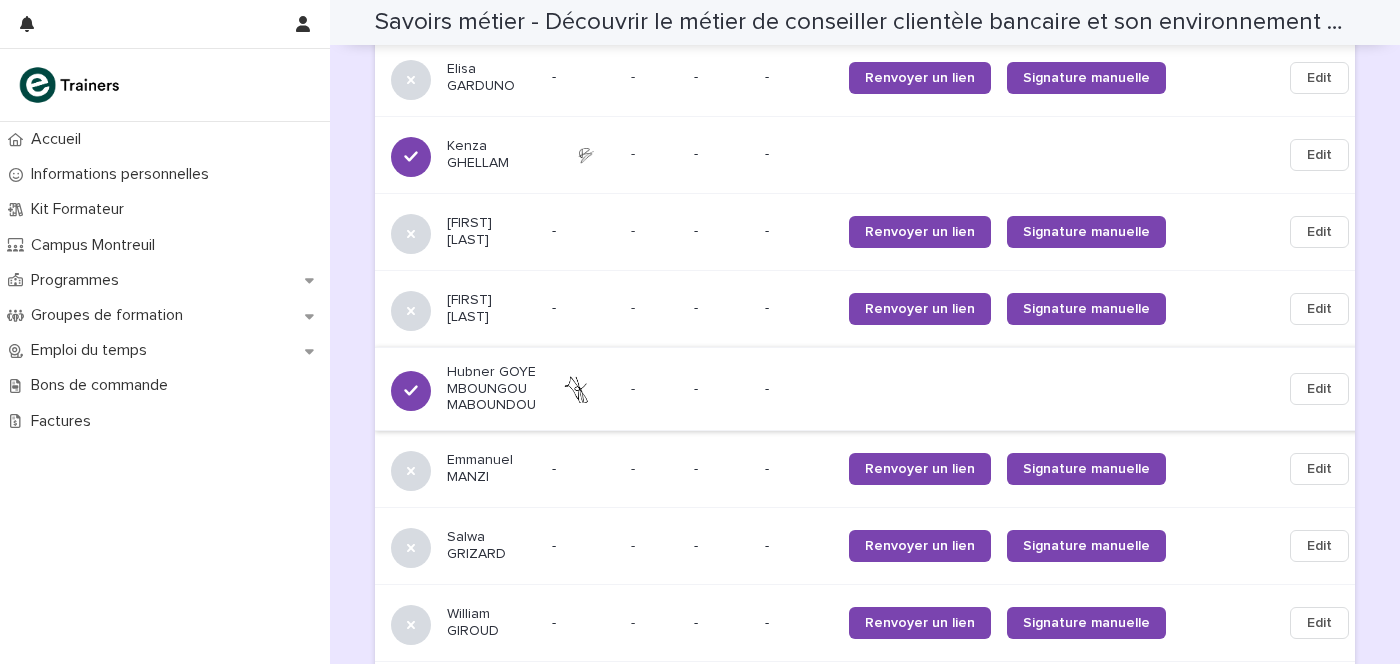 scroll, scrollTop: 1790, scrollLeft: 0, axis: vertical 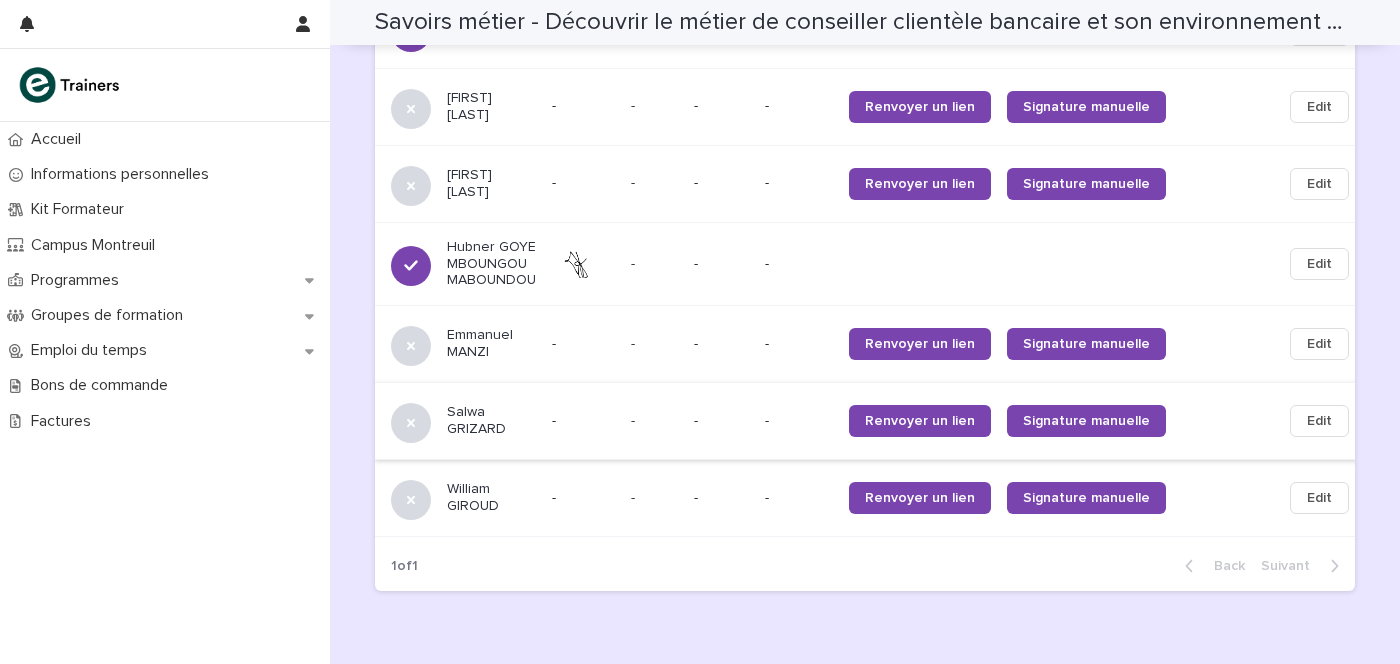 click on "Edit" at bounding box center (1319, 421) 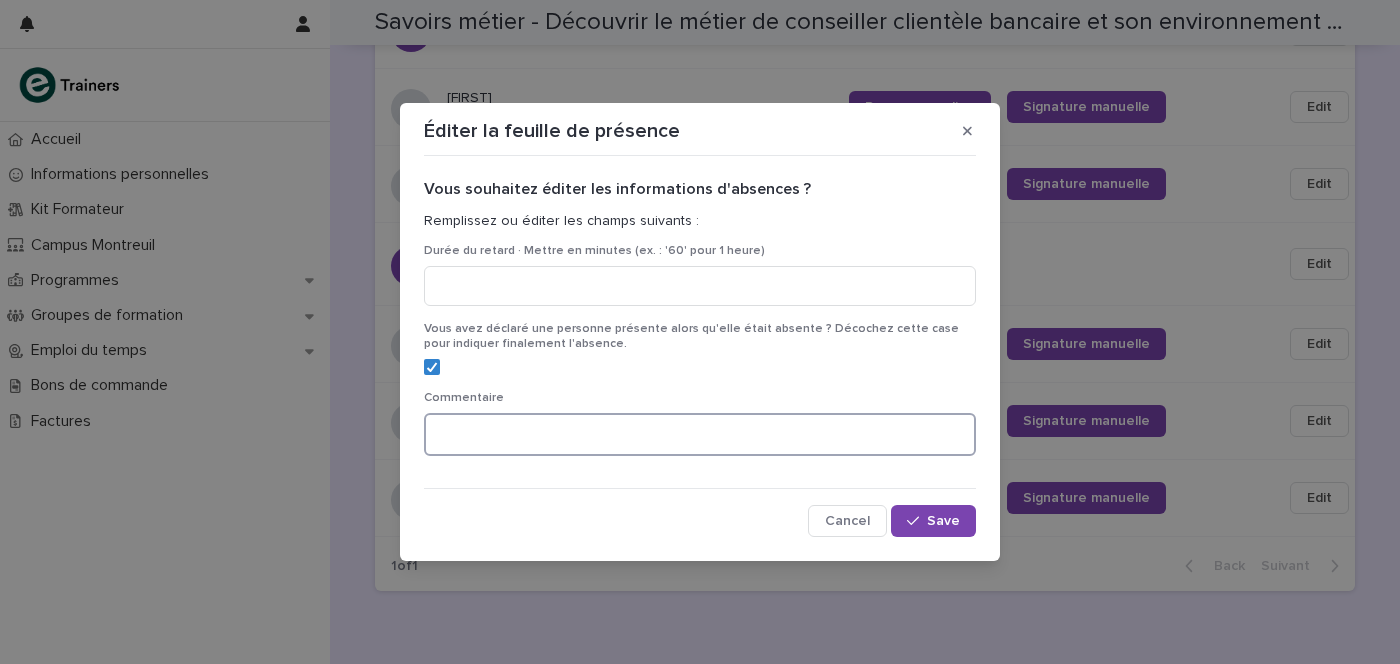 click at bounding box center (700, 434) 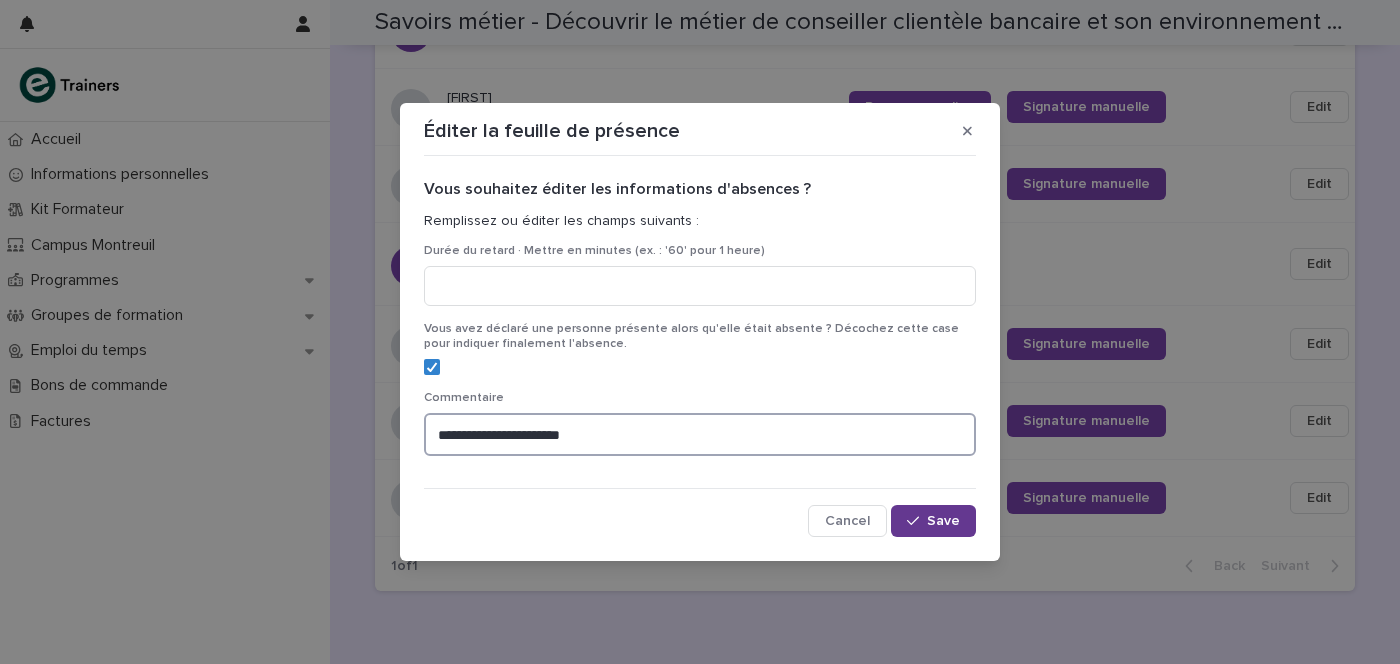 type on "**********" 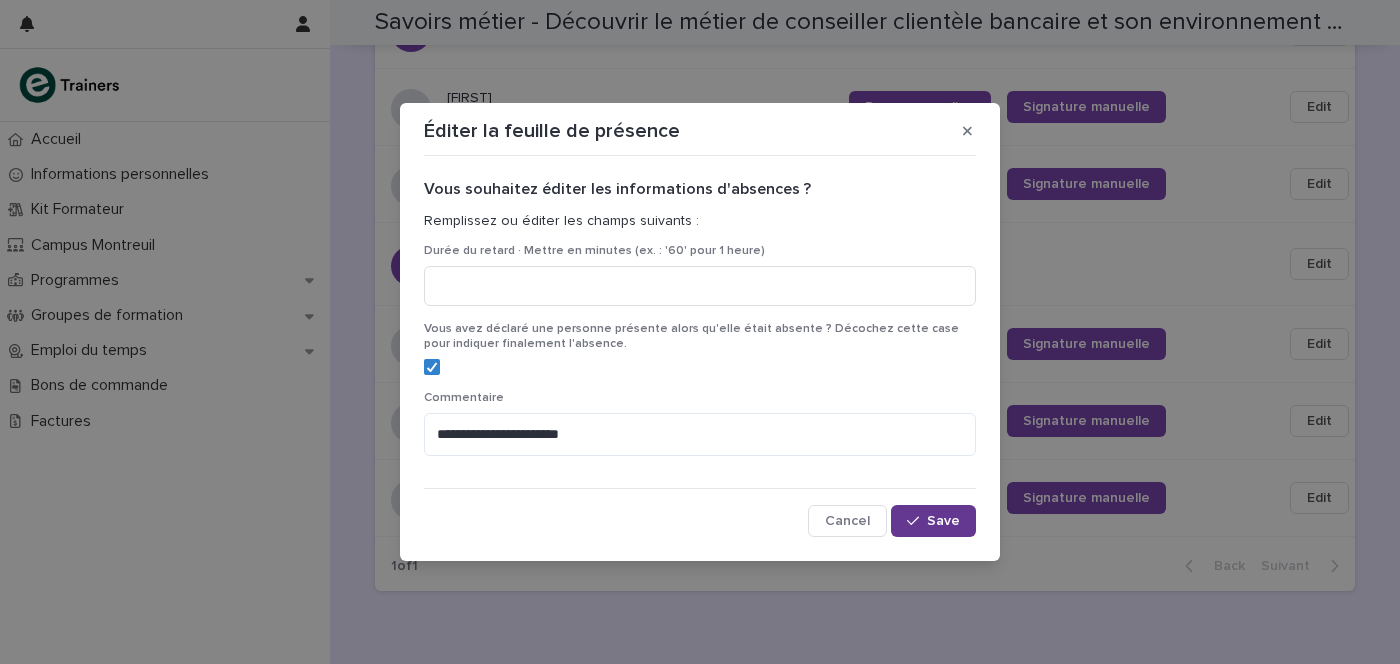 click at bounding box center [917, 521] 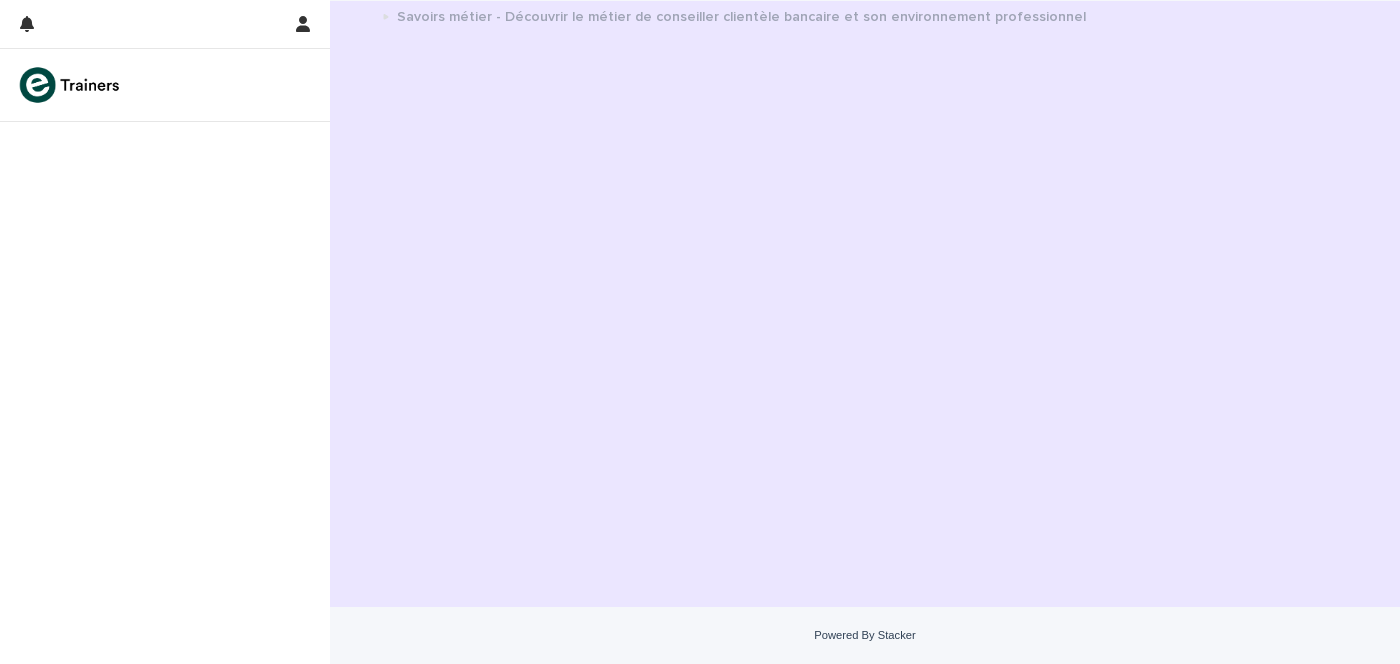 scroll, scrollTop: 0, scrollLeft: 0, axis: both 